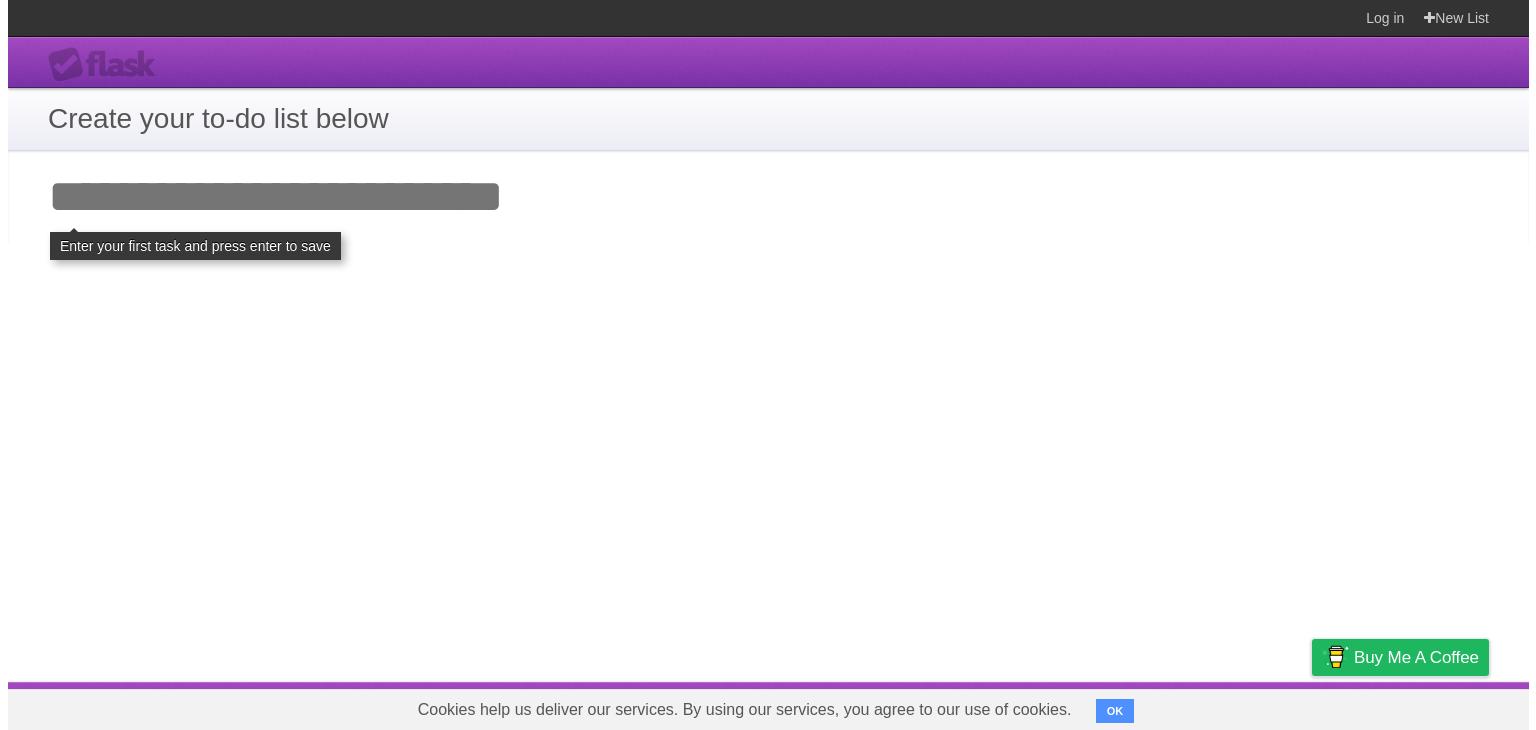 scroll, scrollTop: 0, scrollLeft: 0, axis: both 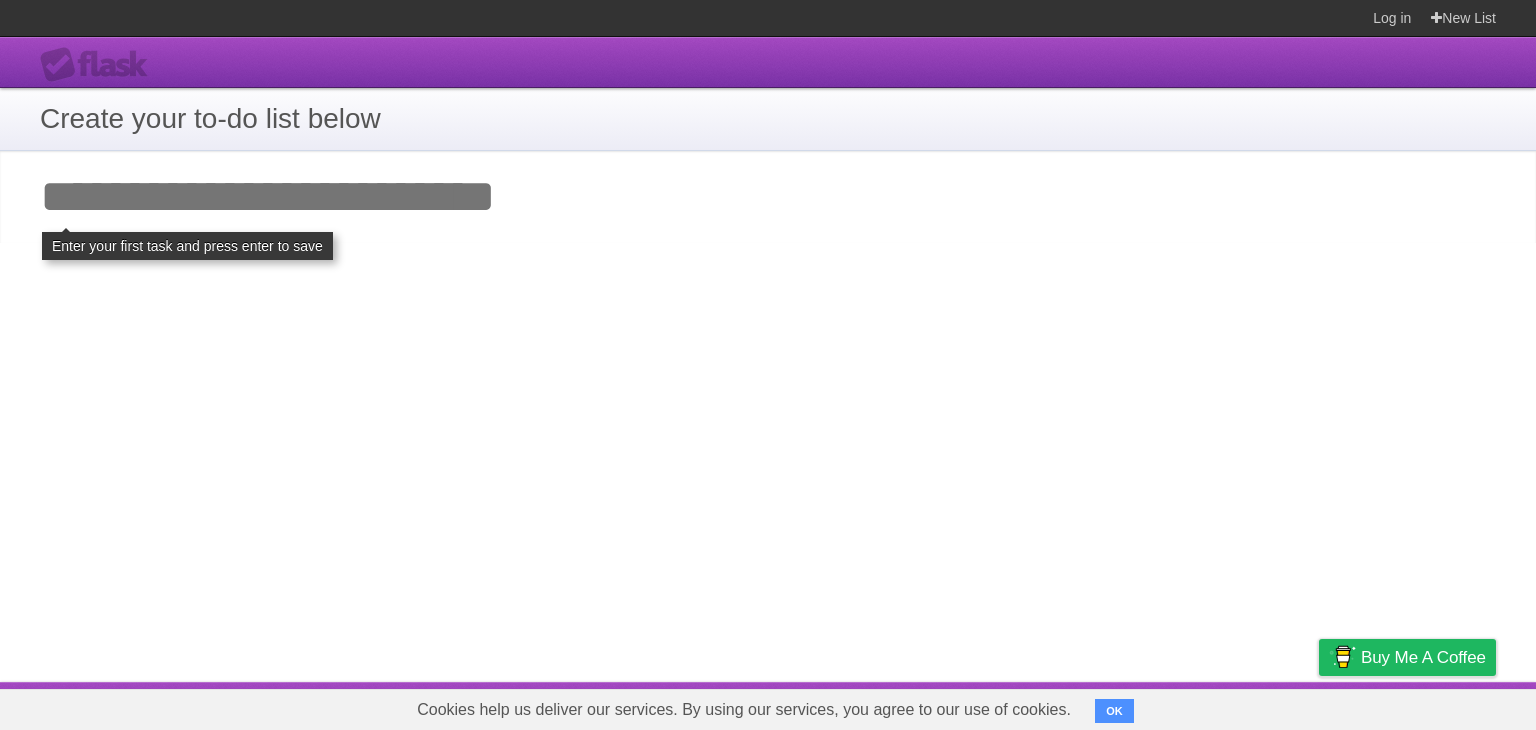 click on "**********" at bounding box center (768, 359) 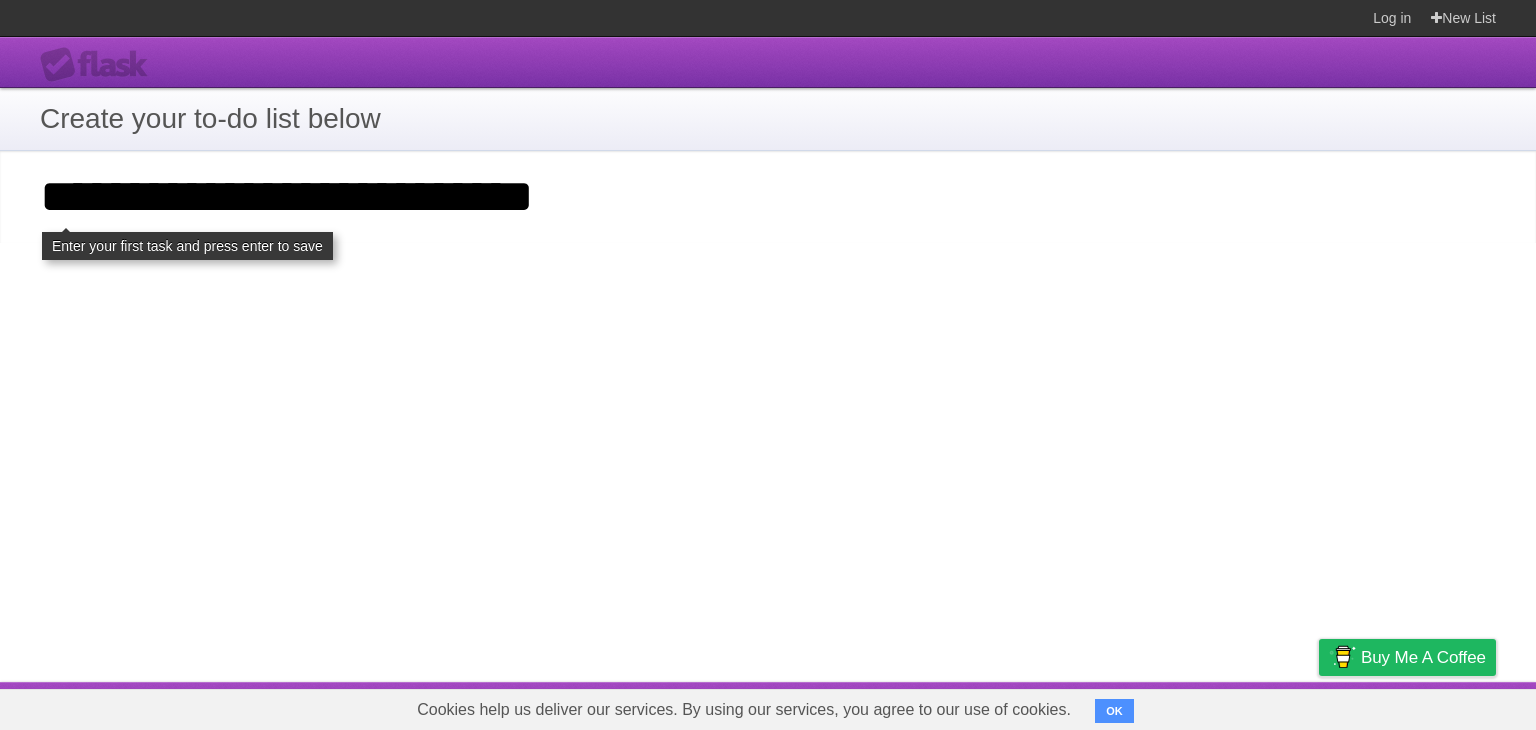 type on "**********" 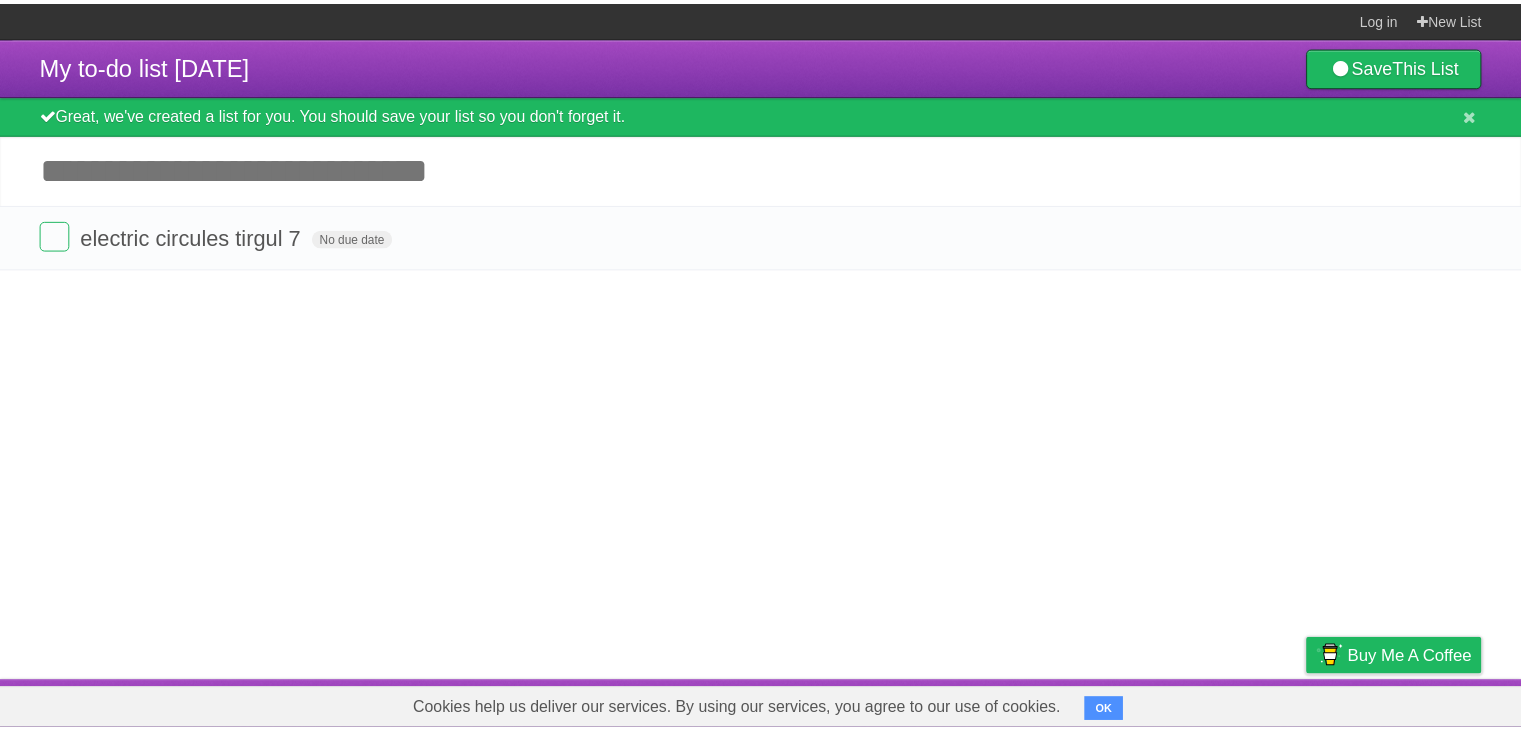 scroll, scrollTop: 0, scrollLeft: 0, axis: both 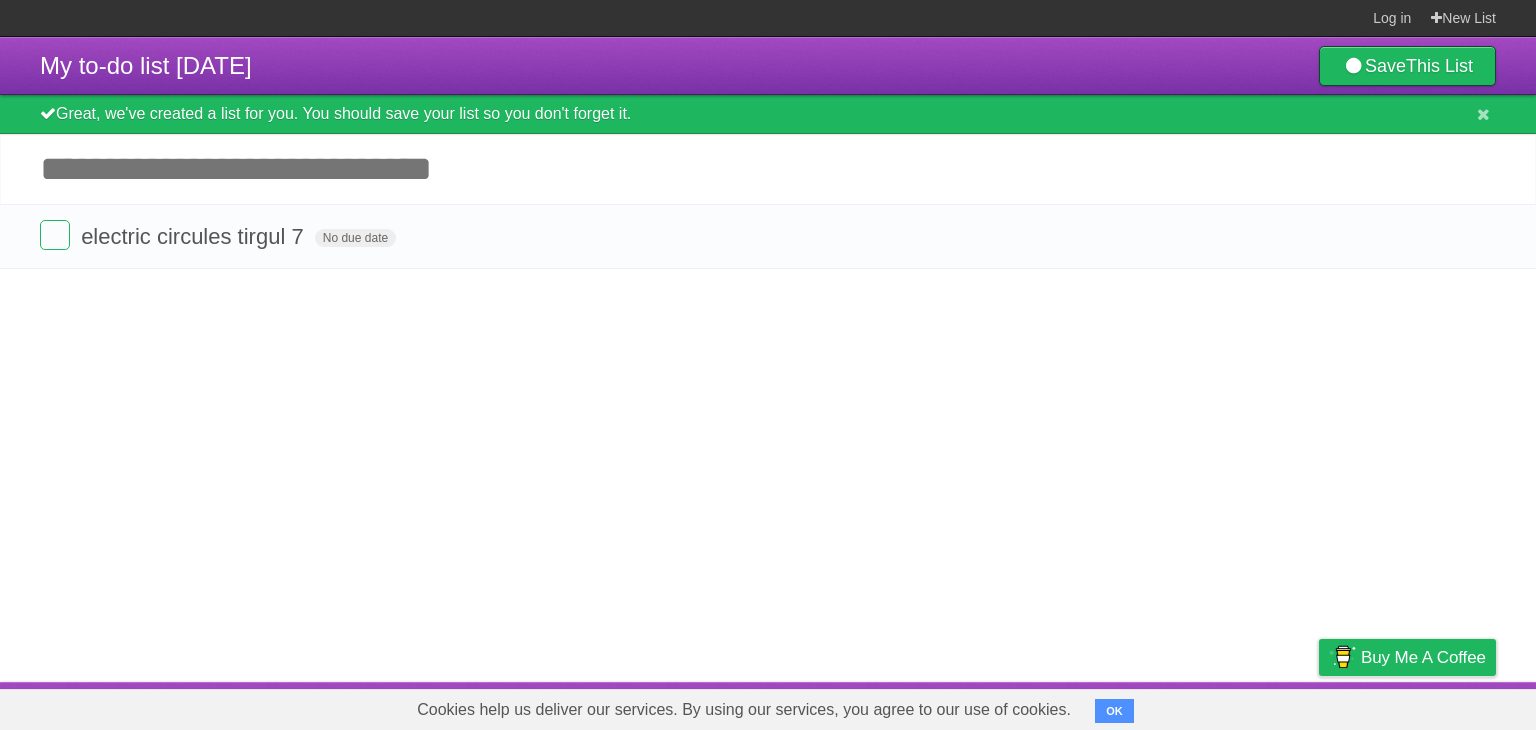 click on "My to-do list [DATE]
Save  This List
Great, we've created a list for you. You should save your list so you don't forget it.
Add another task
*********
[TASK] [NUMBER]
No due date
[COLOR]
[COLOR]
[COLOR]
[COLOR]
[COLOR]
[COLOR]" at bounding box center [768, 359] 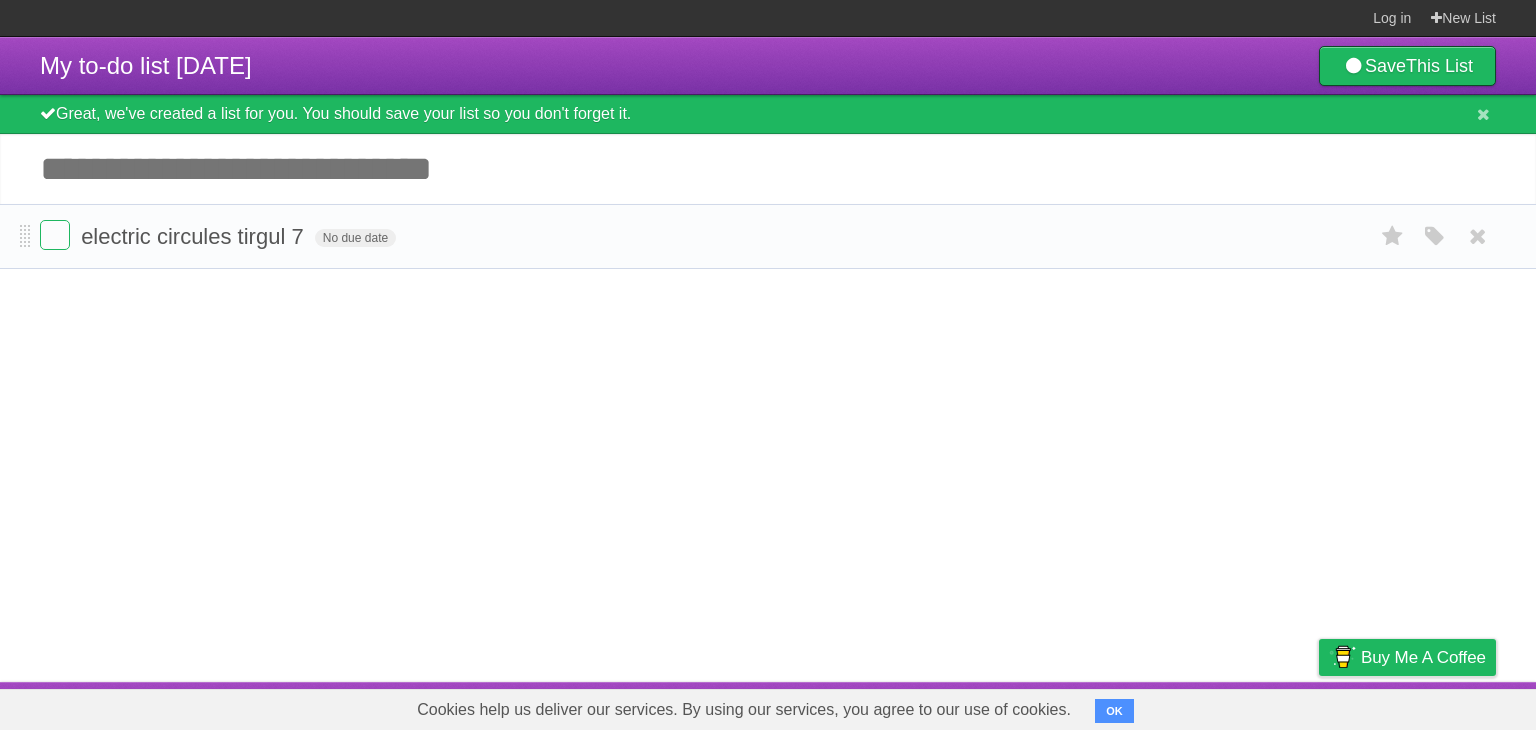 click on "[TASK] [NUMBER]
No due date
[COLOR]
[COLOR]
[COLOR]
[COLOR]
[COLOR]
[COLOR]" at bounding box center (768, 236) 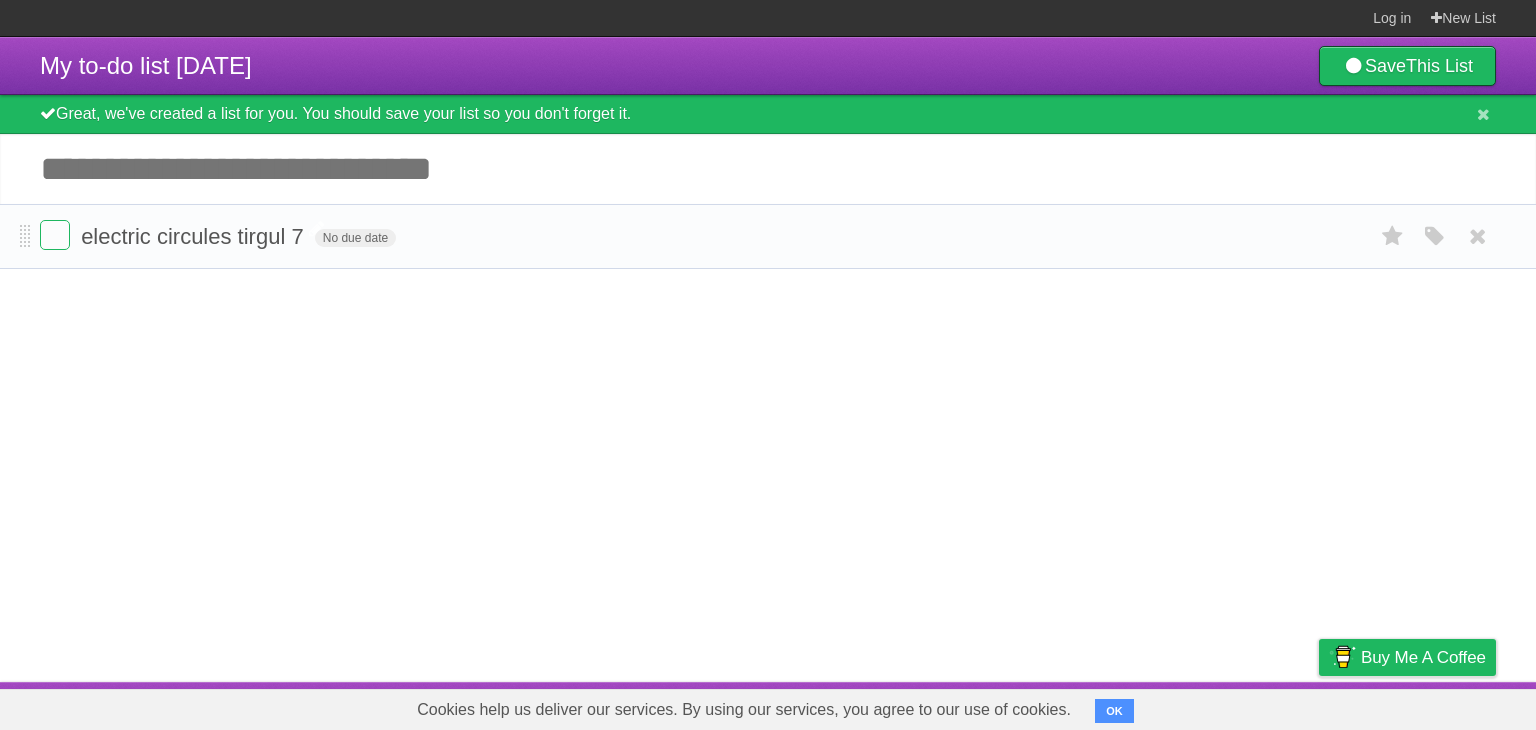 click on "electric circules tirgul 7" at bounding box center [195, 236] 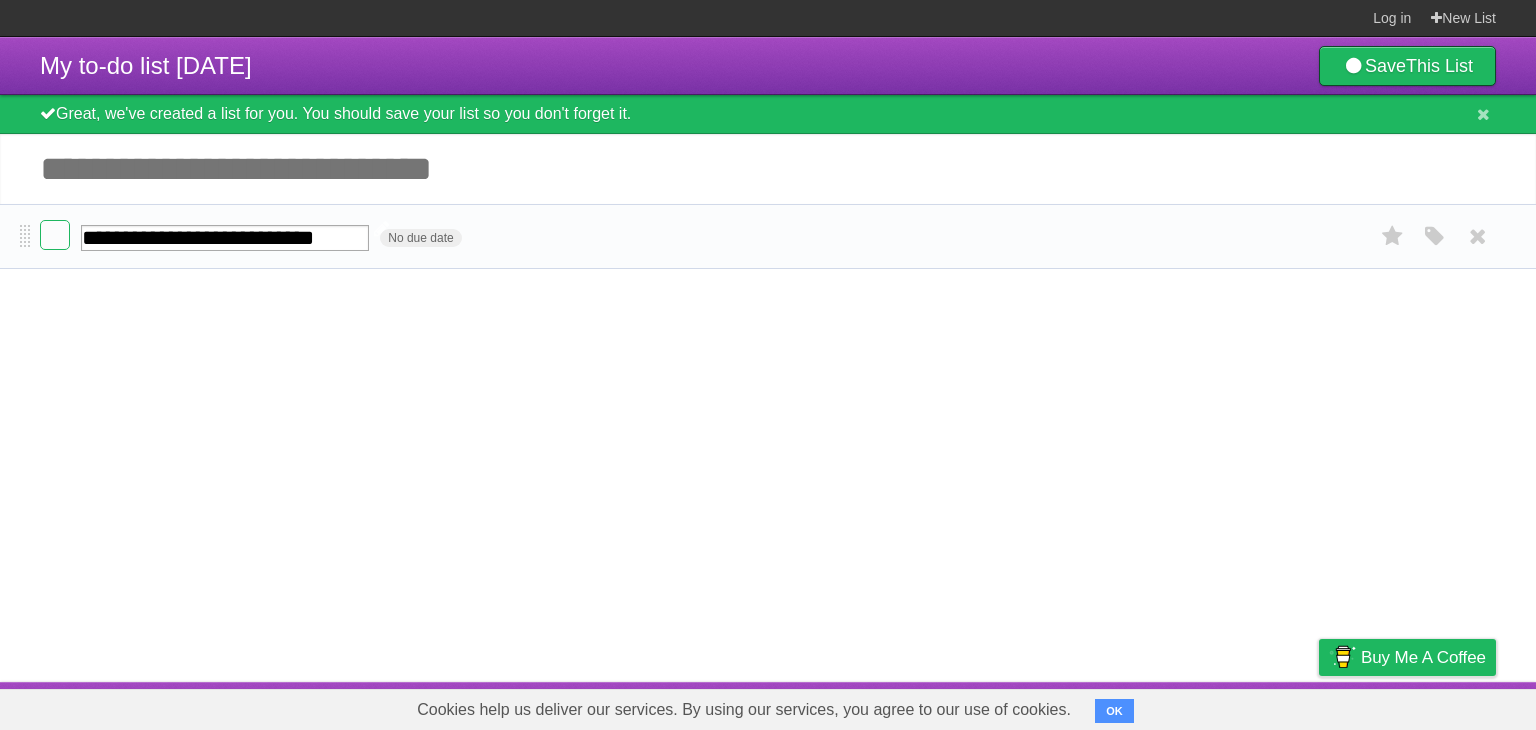 click on "**********" at bounding box center (225, 238) 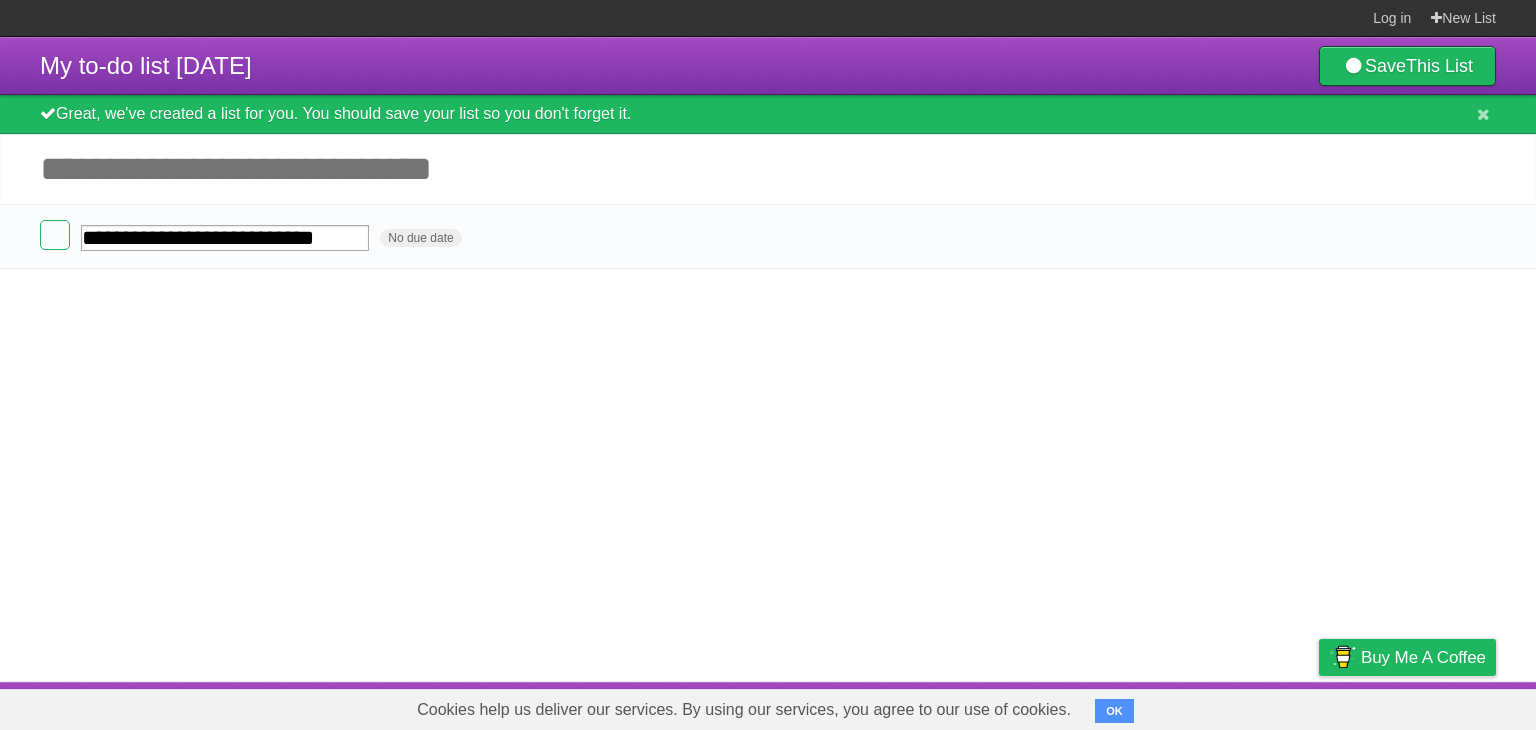 click on "Add another task" at bounding box center (768, 169) 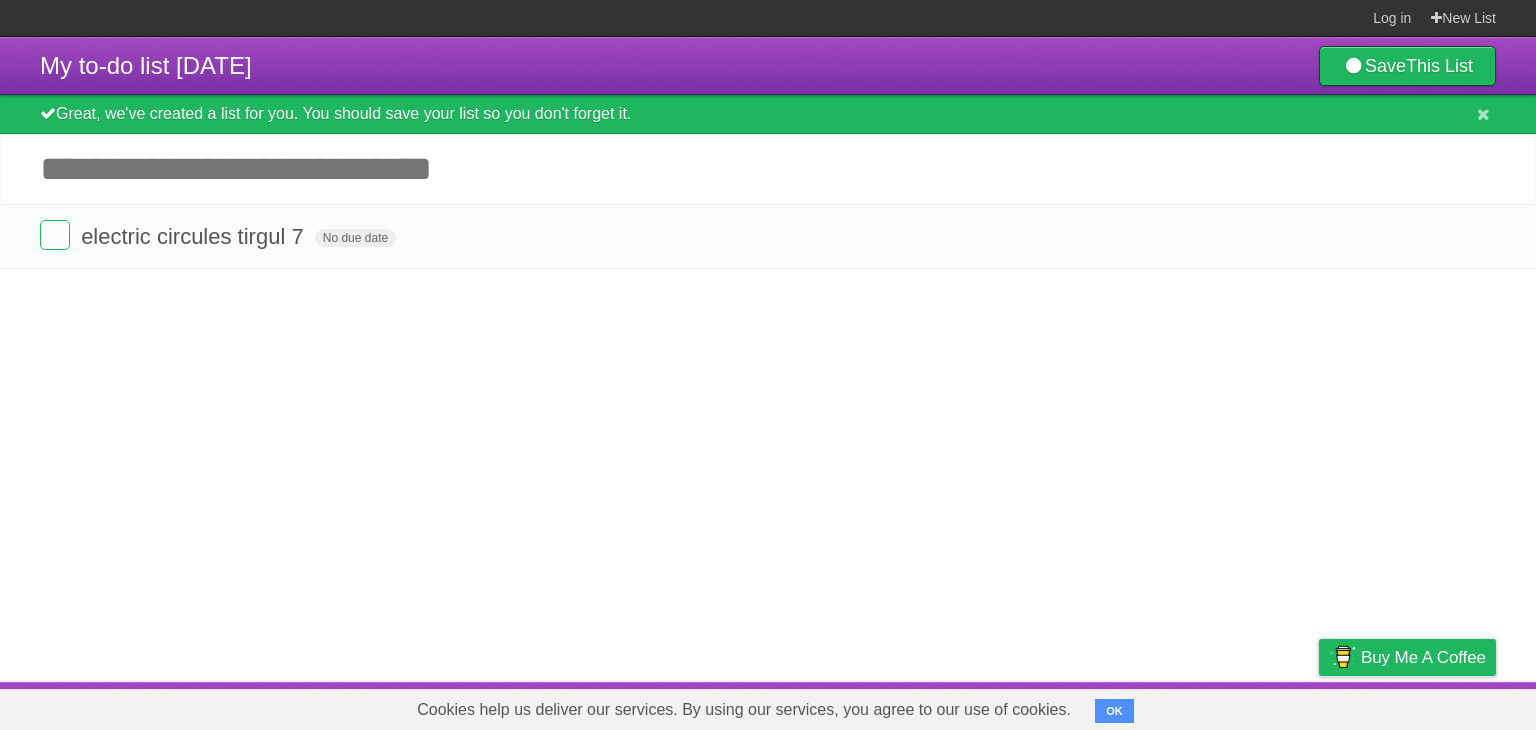 paste on "**********" 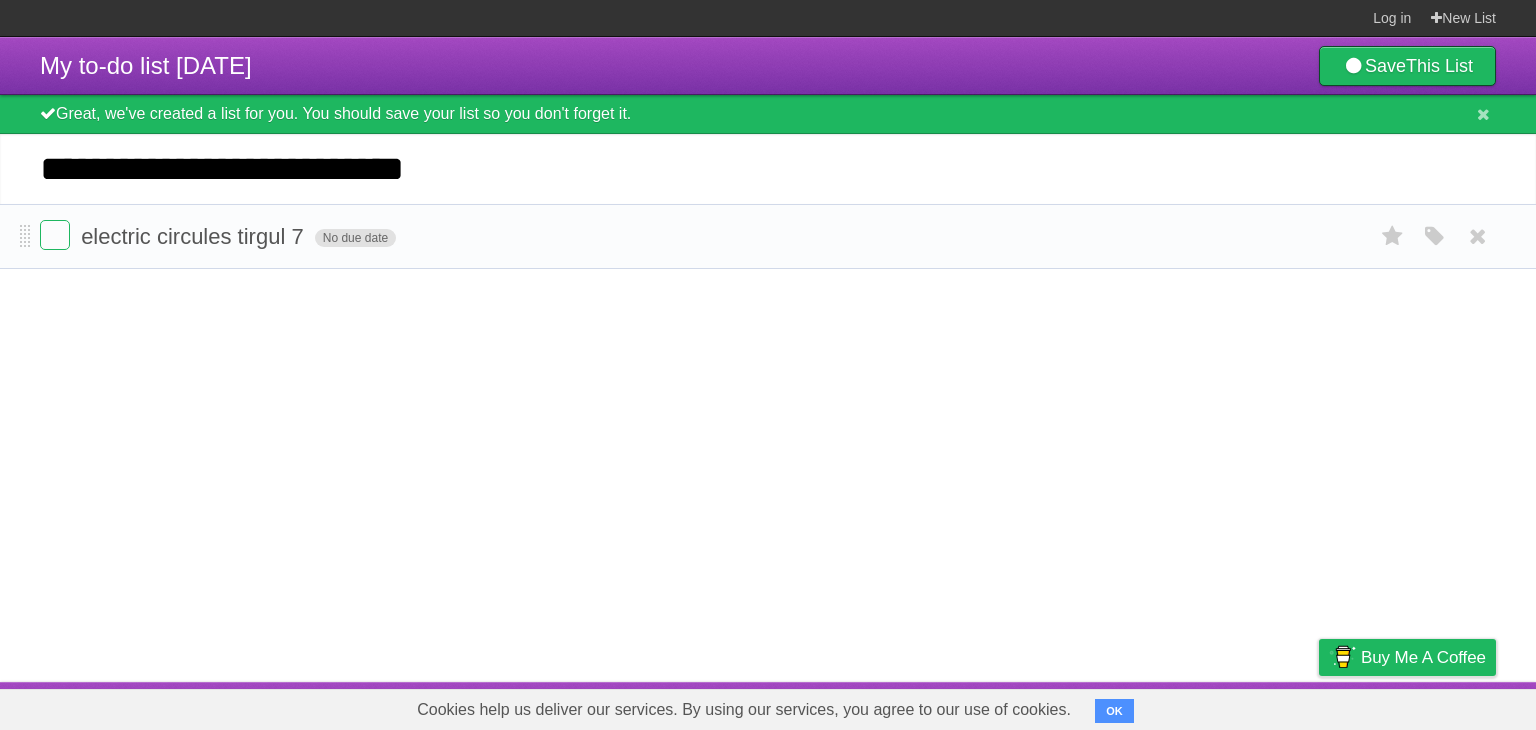 click on "*********" at bounding box center [0, 0] 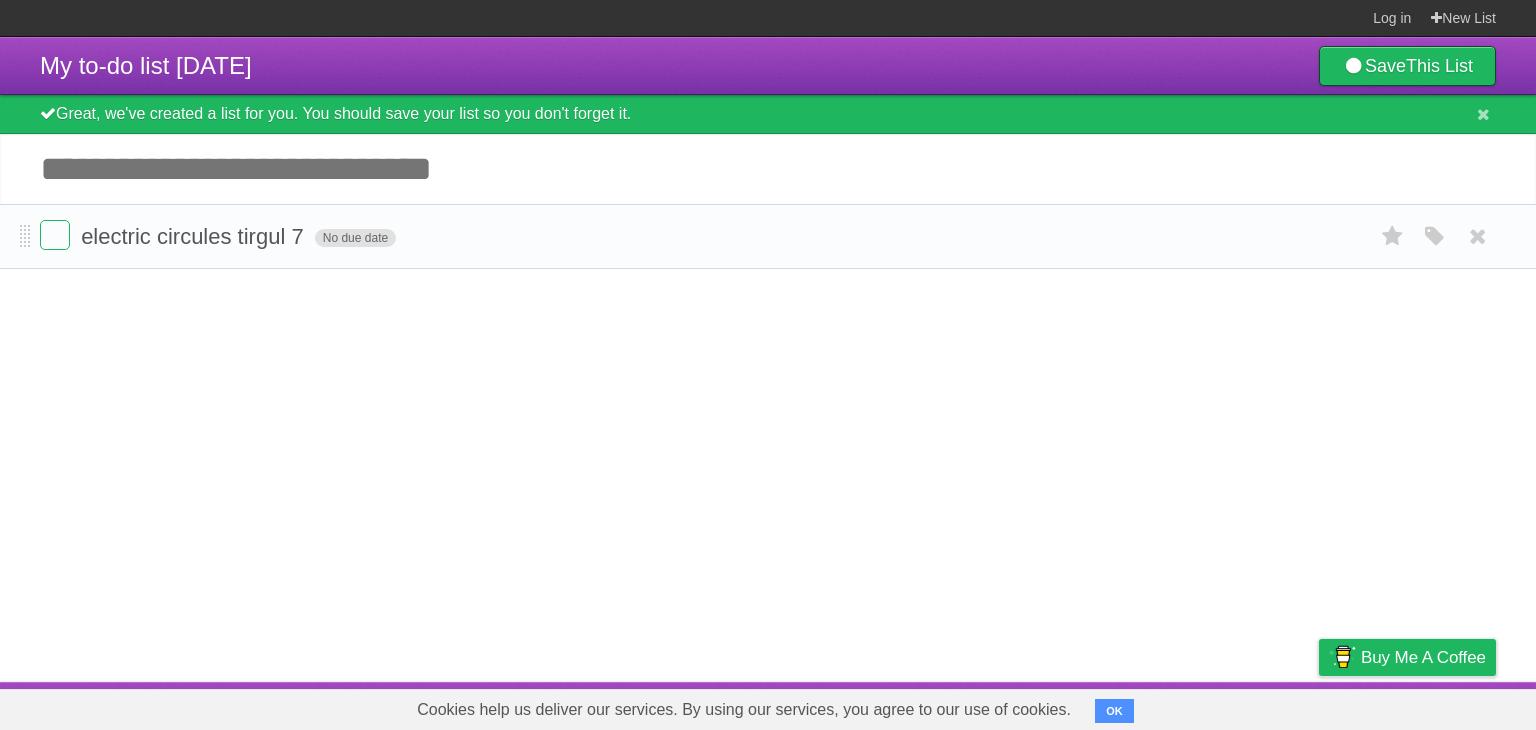 click on "*********" at bounding box center [0, 0] 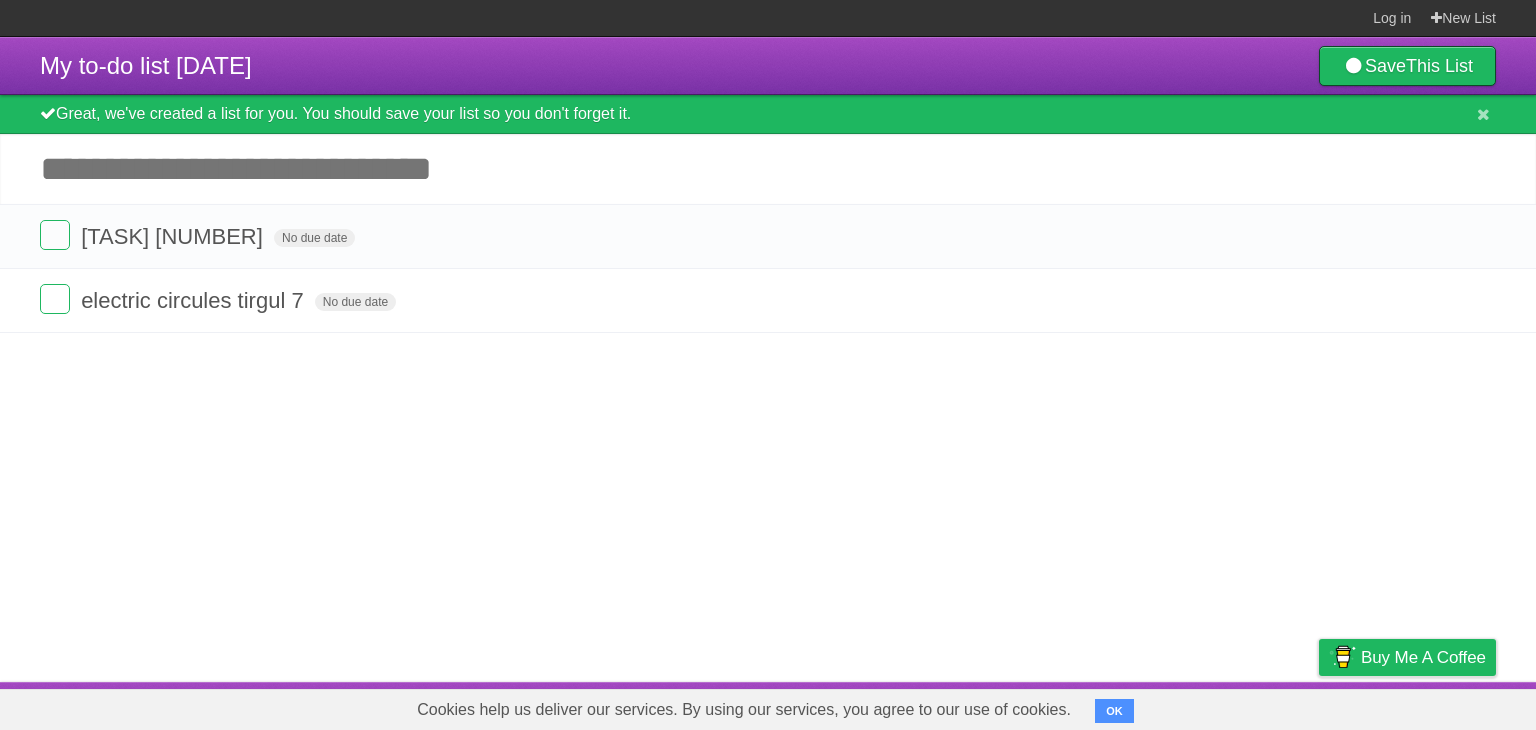 click on "Add another task" at bounding box center [768, 169] 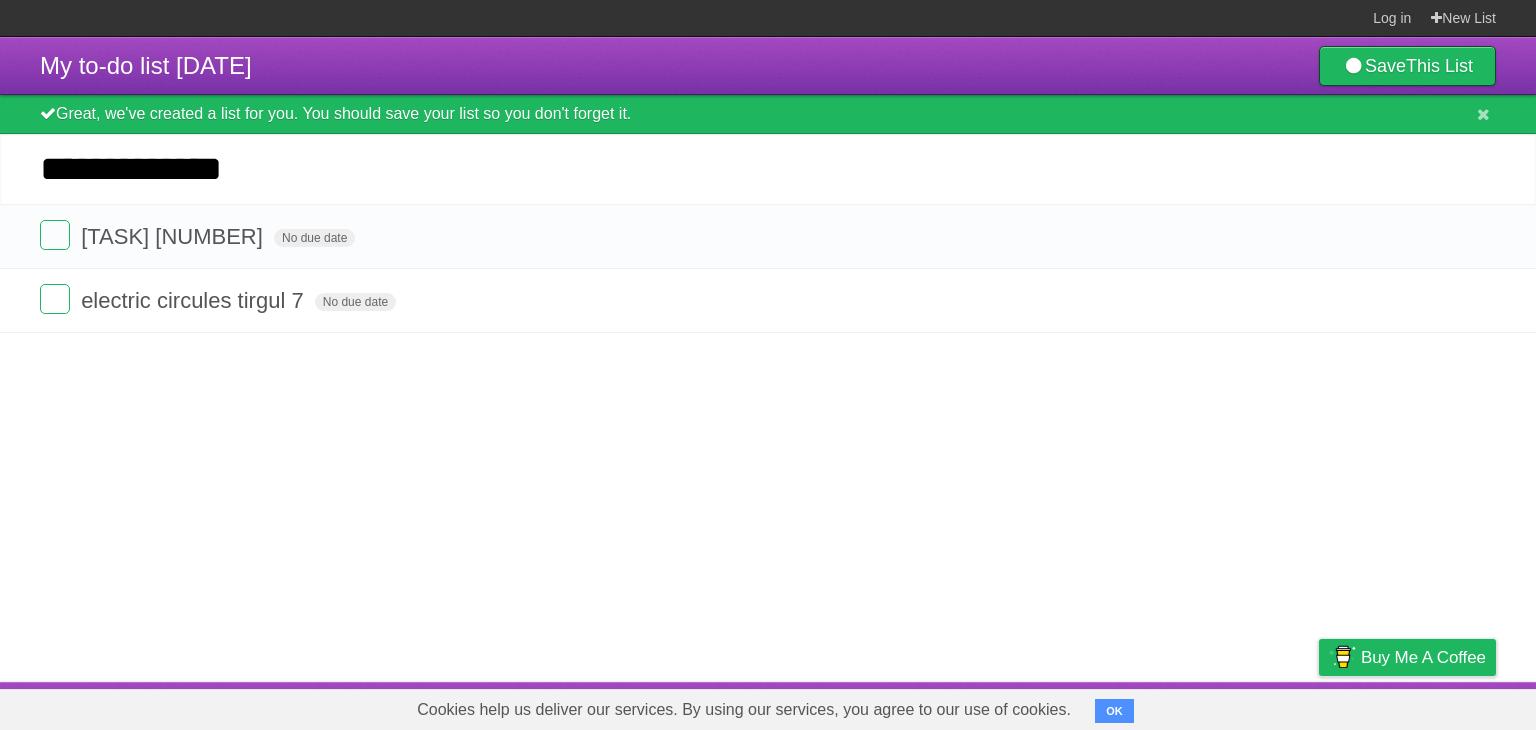 click on "*********" at bounding box center [0, 0] 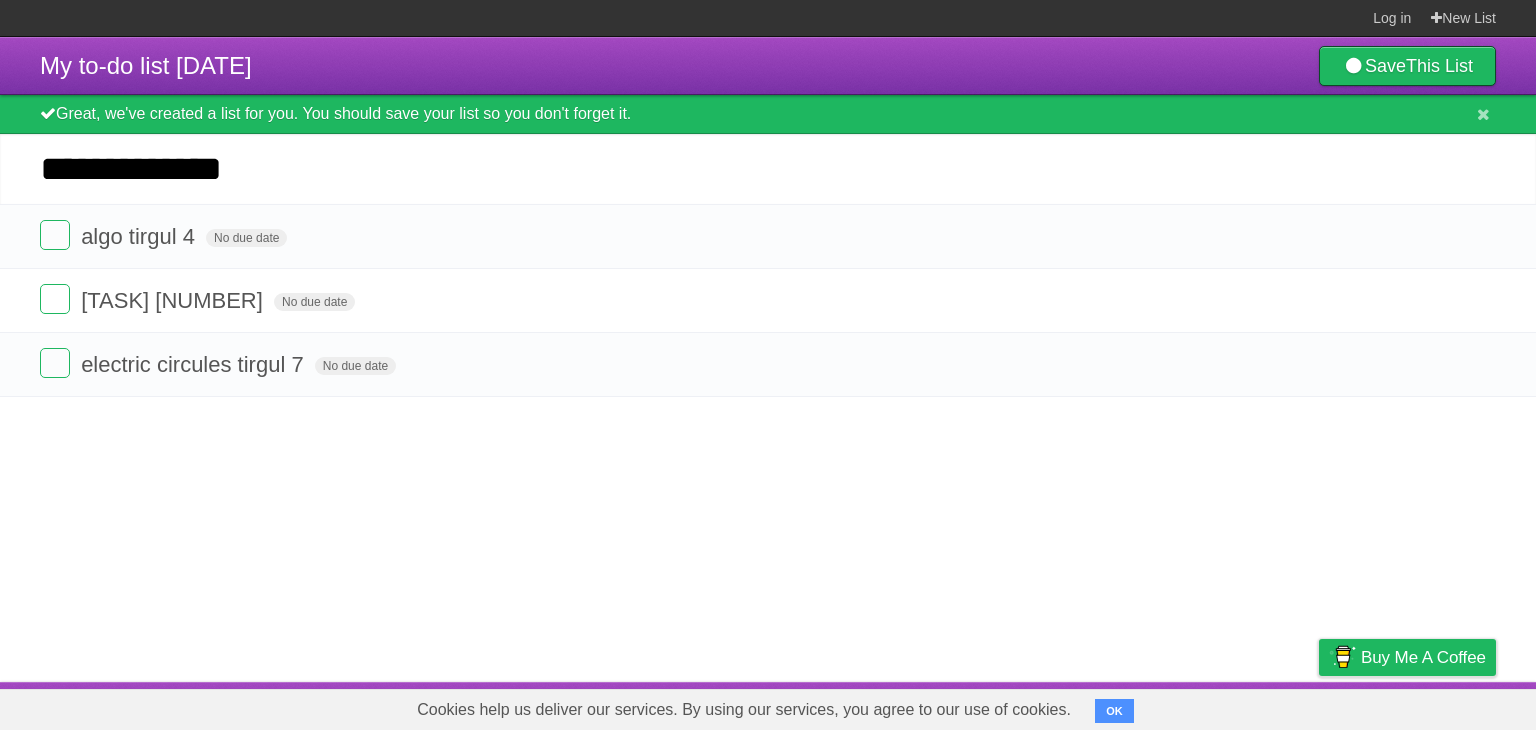 click on "*********" at bounding box center [0, 0] 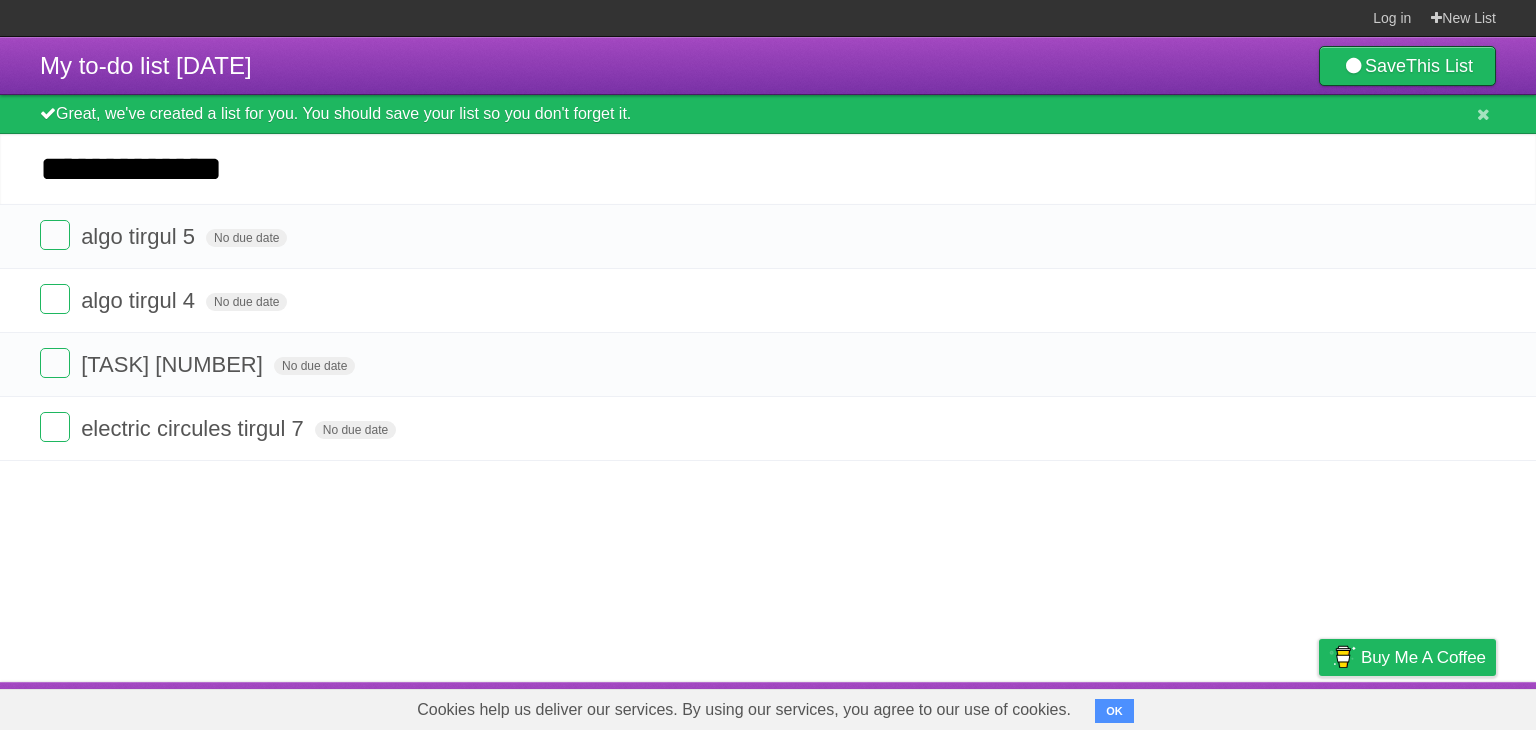 click on "*********" at bounding box center (0, 0) 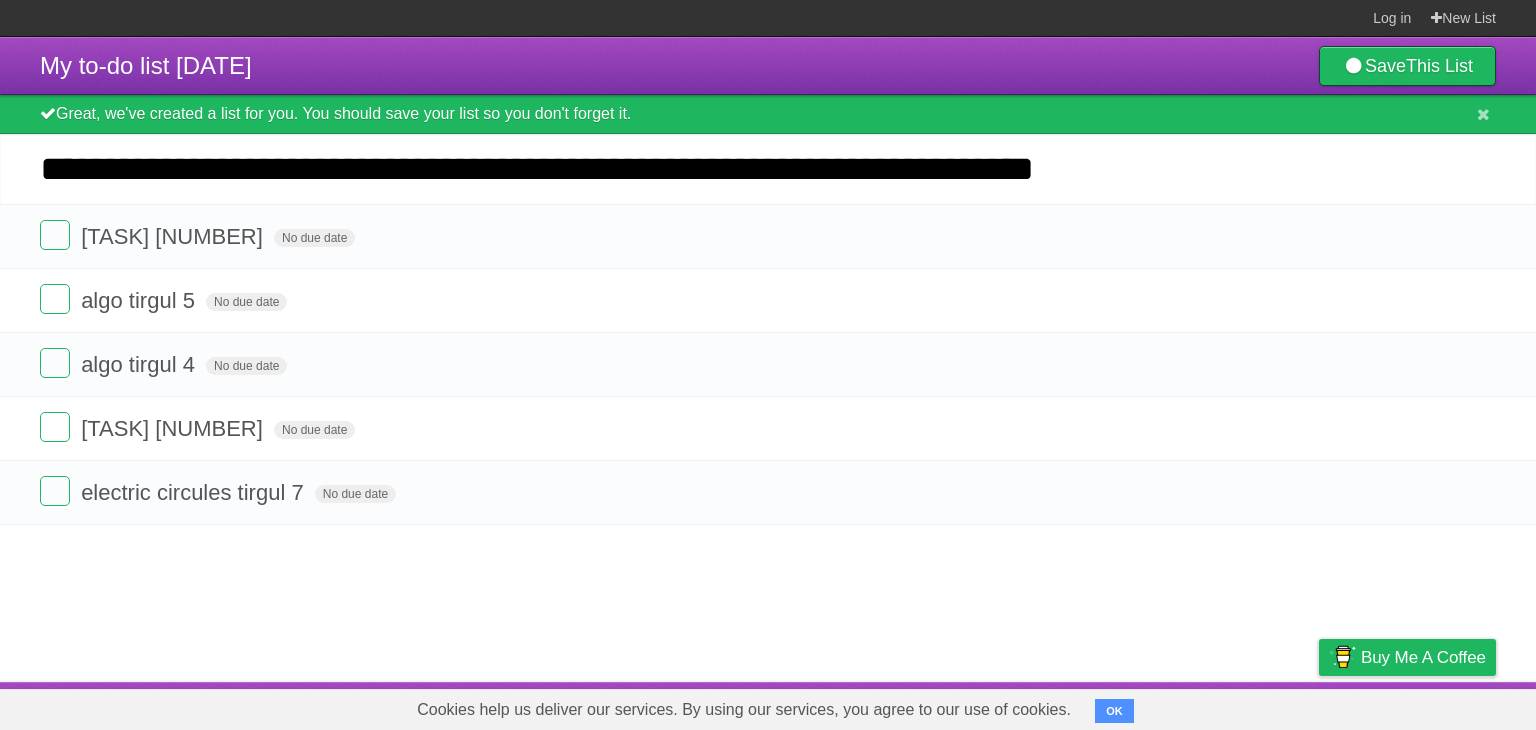 click on "*********" at bounding box center (0, 0) 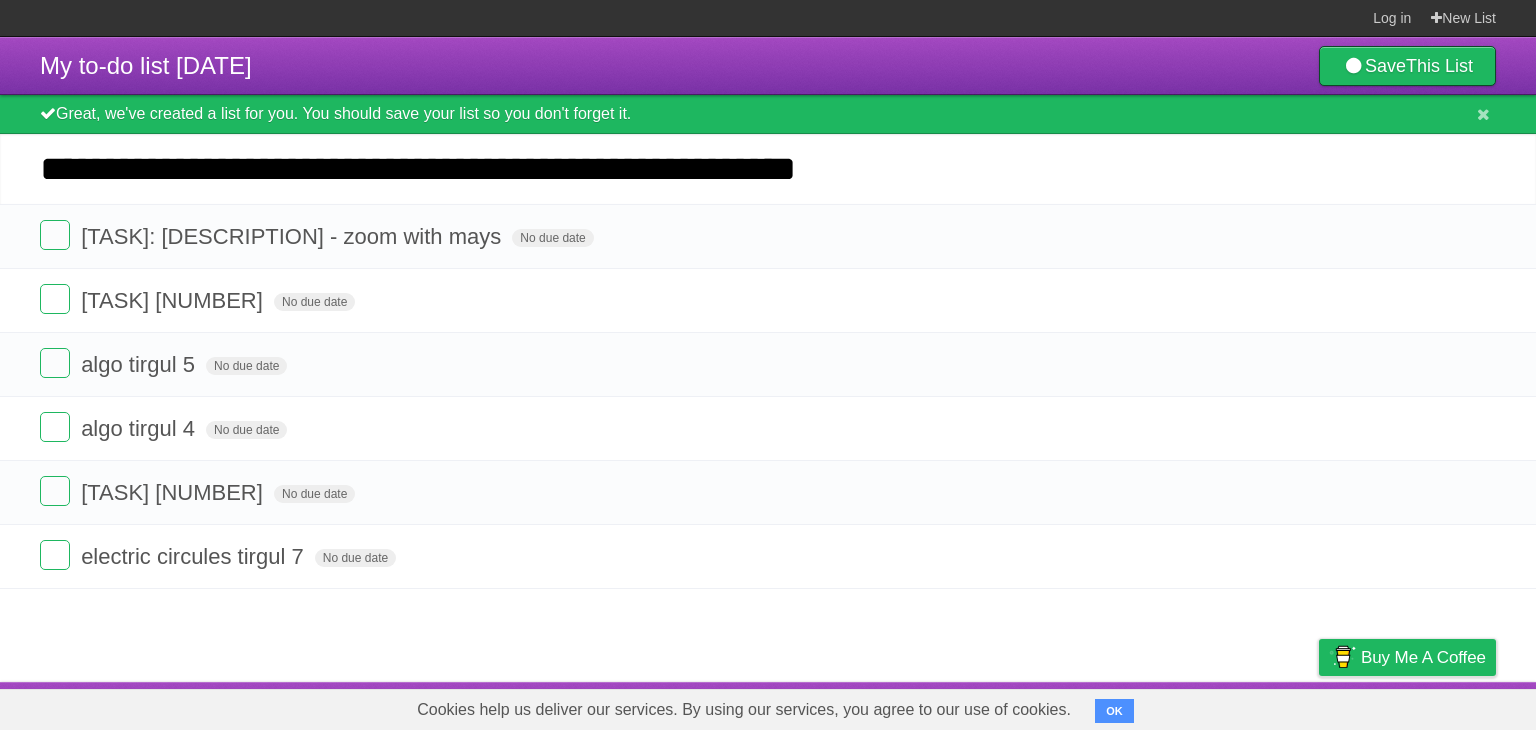 click on "*********" at bounding box center (0, 0) 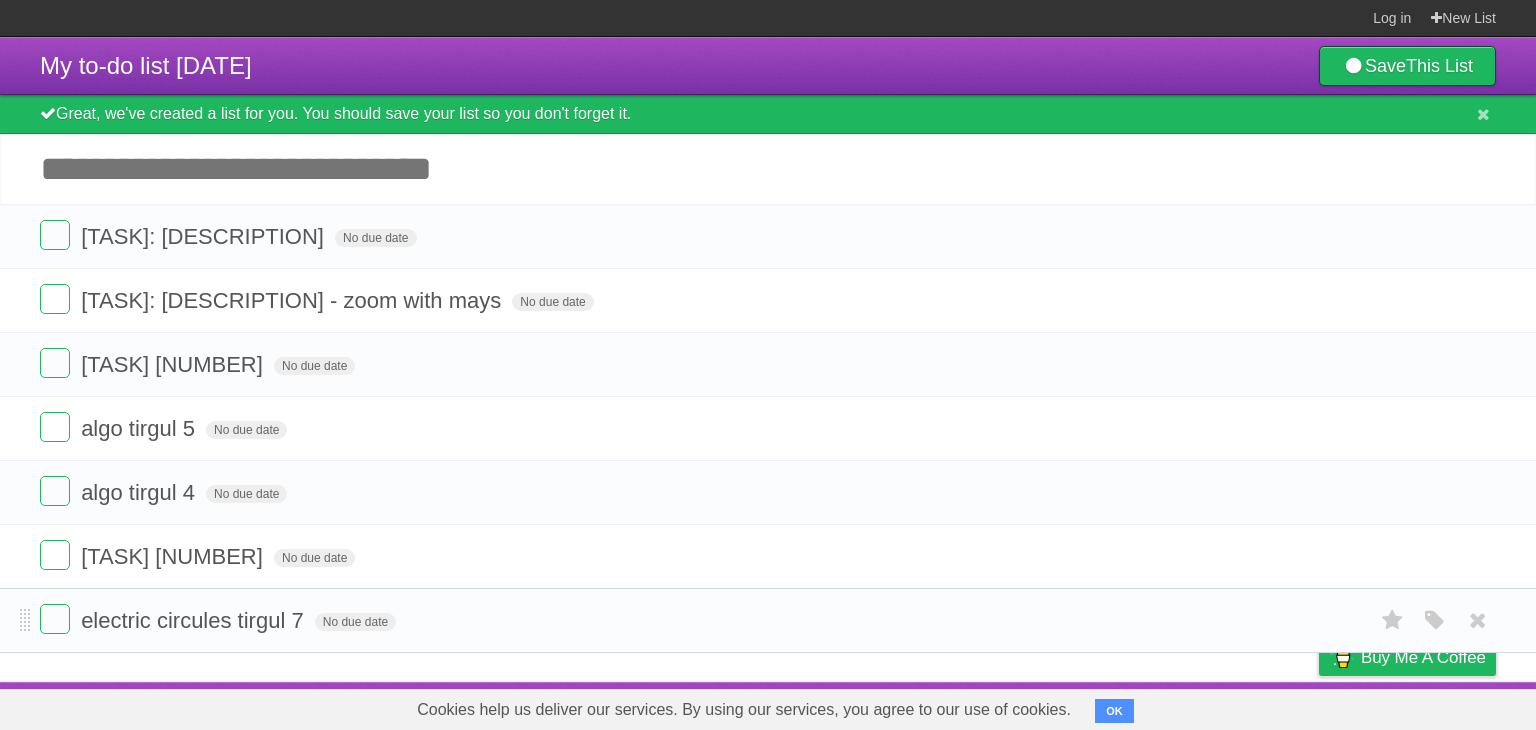 click on "[TASK] [NUMBER]
No due date
[COLOR]
[COLOR]
[COLOR]
[COLOR]
[COLOR]
[COLOR]" at bounding box center [768, 620] 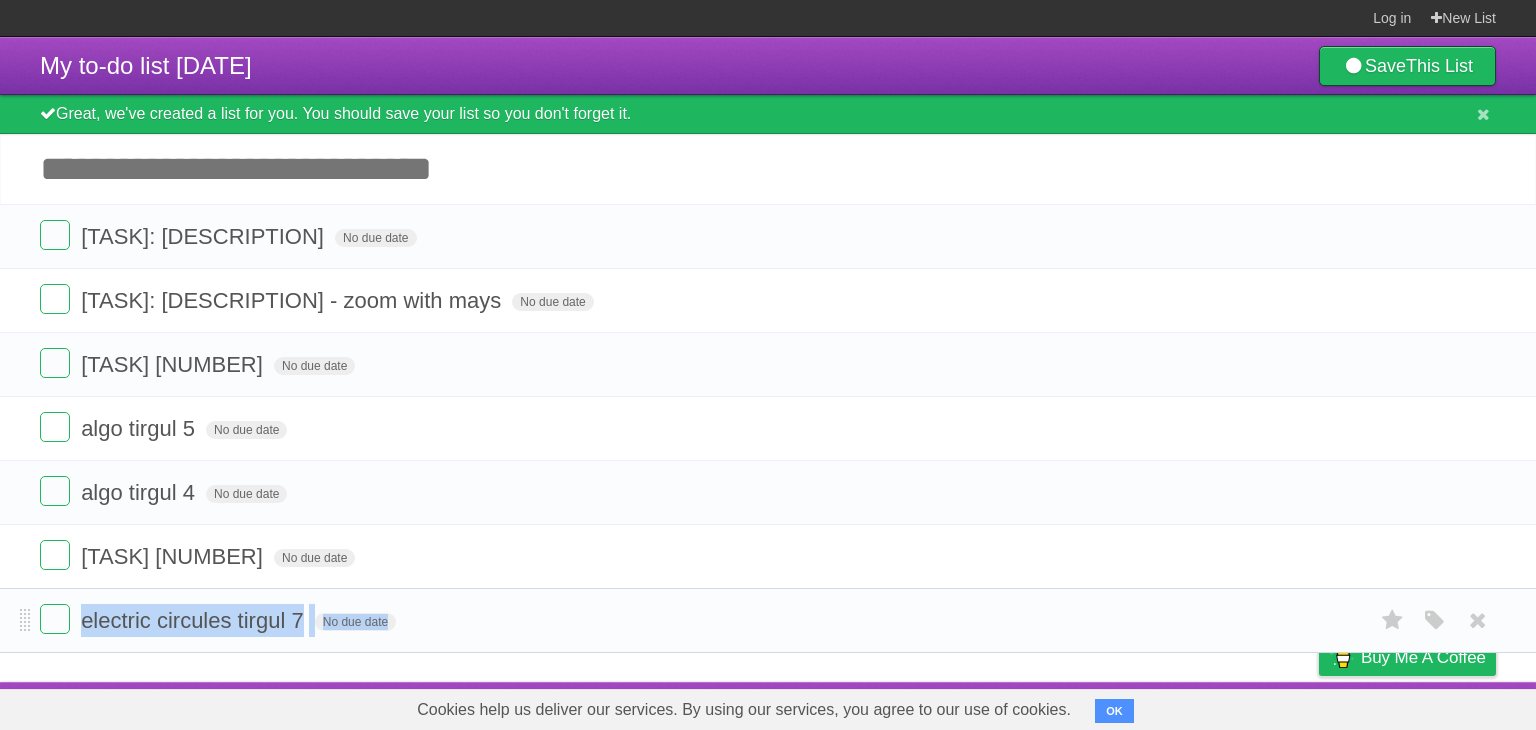 click on "[TASK] [NUMBER]
No due date
[COLOR]
[COLOR]
[COLOR]
[COLOR]
[COLOR]
[COLOR]" at bounding box center (768, 620) 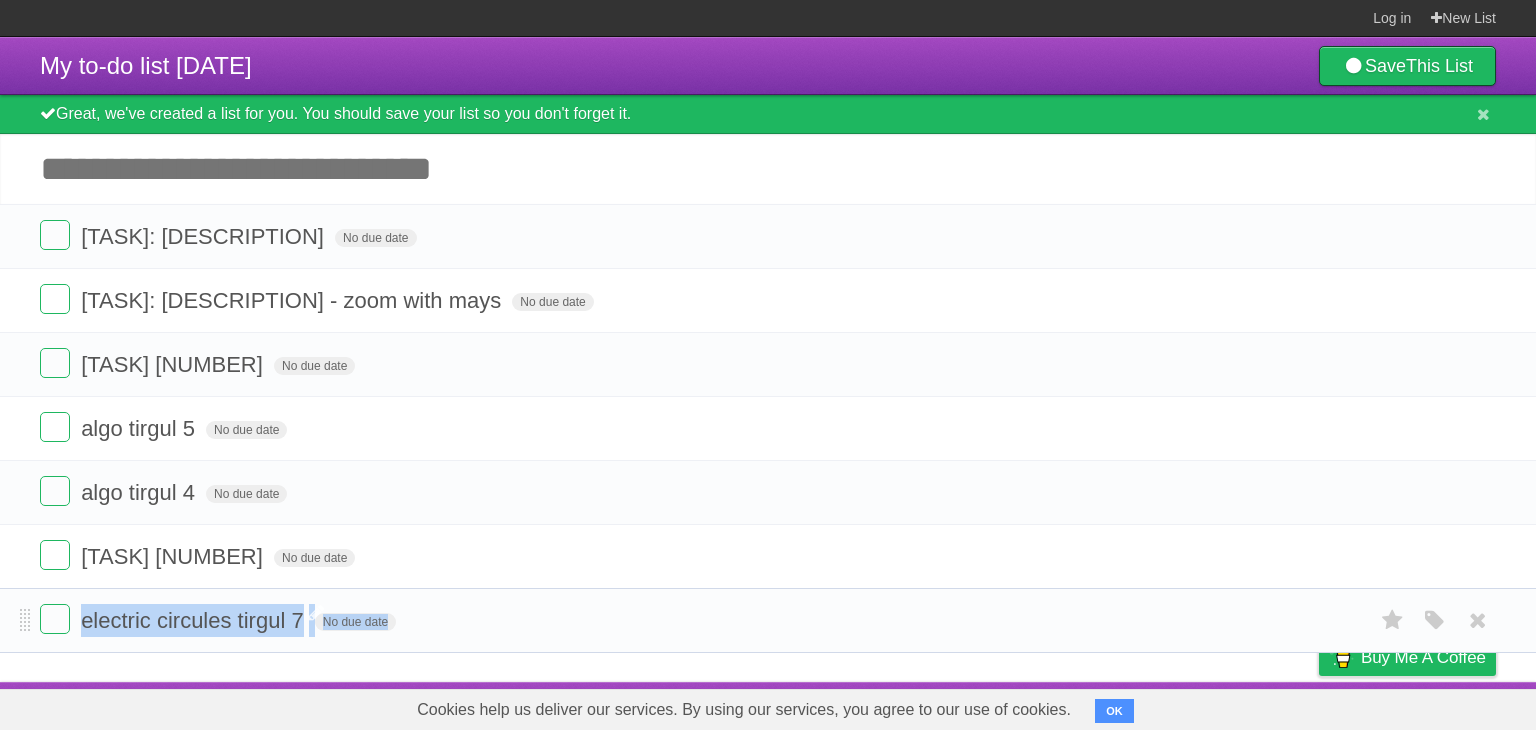 click on "electric circules tirgul 7" at bounding box center (195, 620) 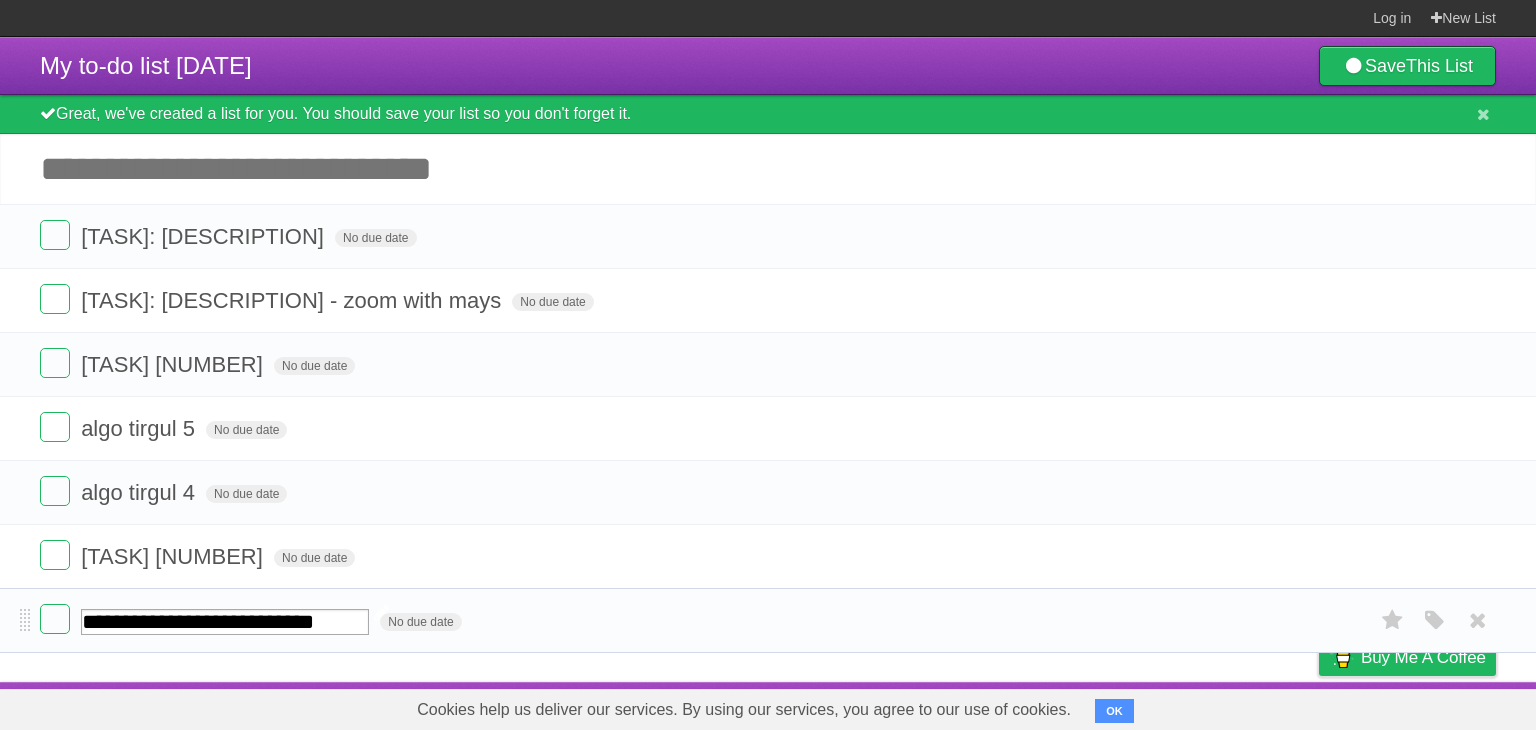 click on "**********" at bounding box center [225, 622] 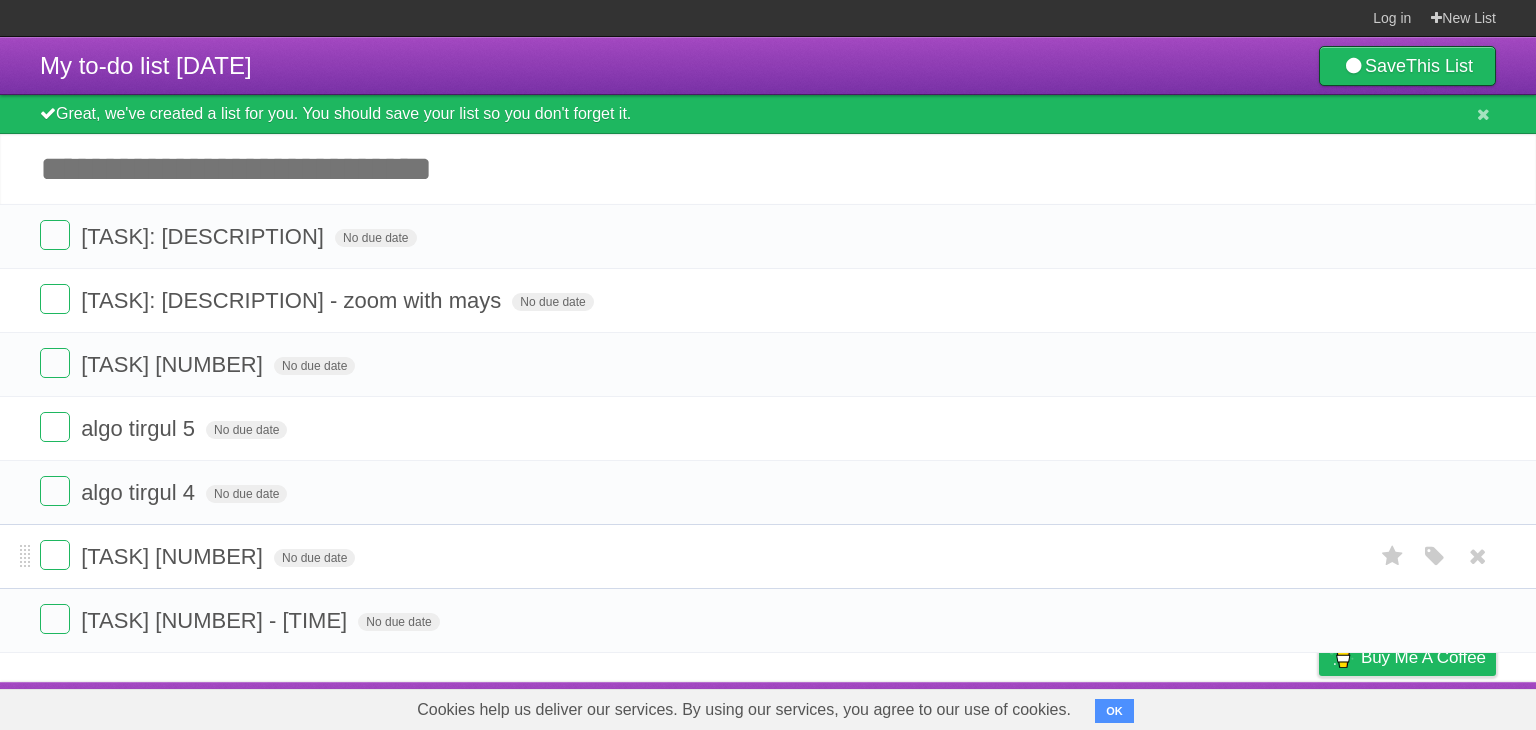 click on "[TASK] [NUMBER]
No due date
[COLOR]
[COLOR]
[COLOR]
[COLOR]
[COLOR]
[COLOR]" at bounding box center (768, 556) 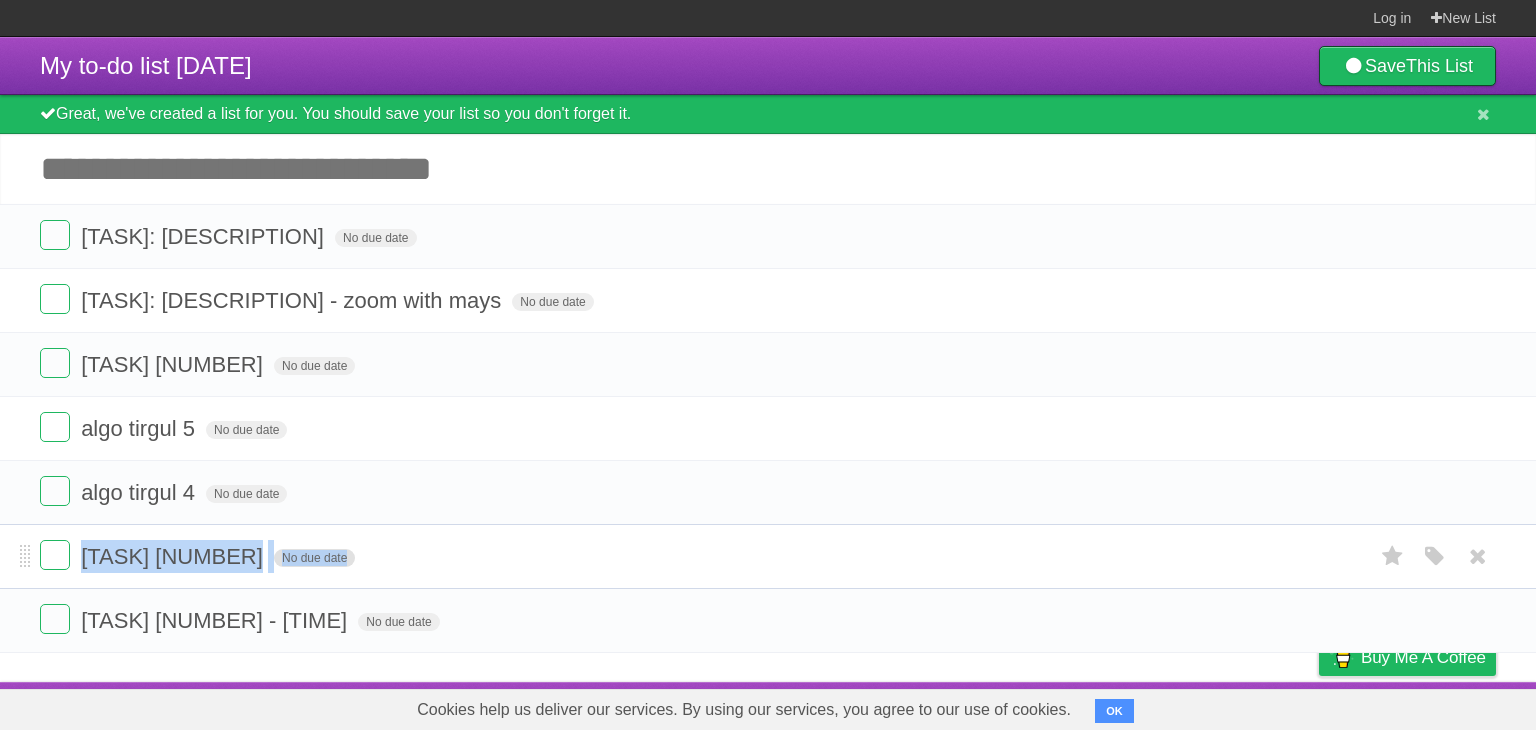drag, startPoint x: 415, startPoint y: 530, endPoint x: 380, endPoint y: 561, distance: 46.75468 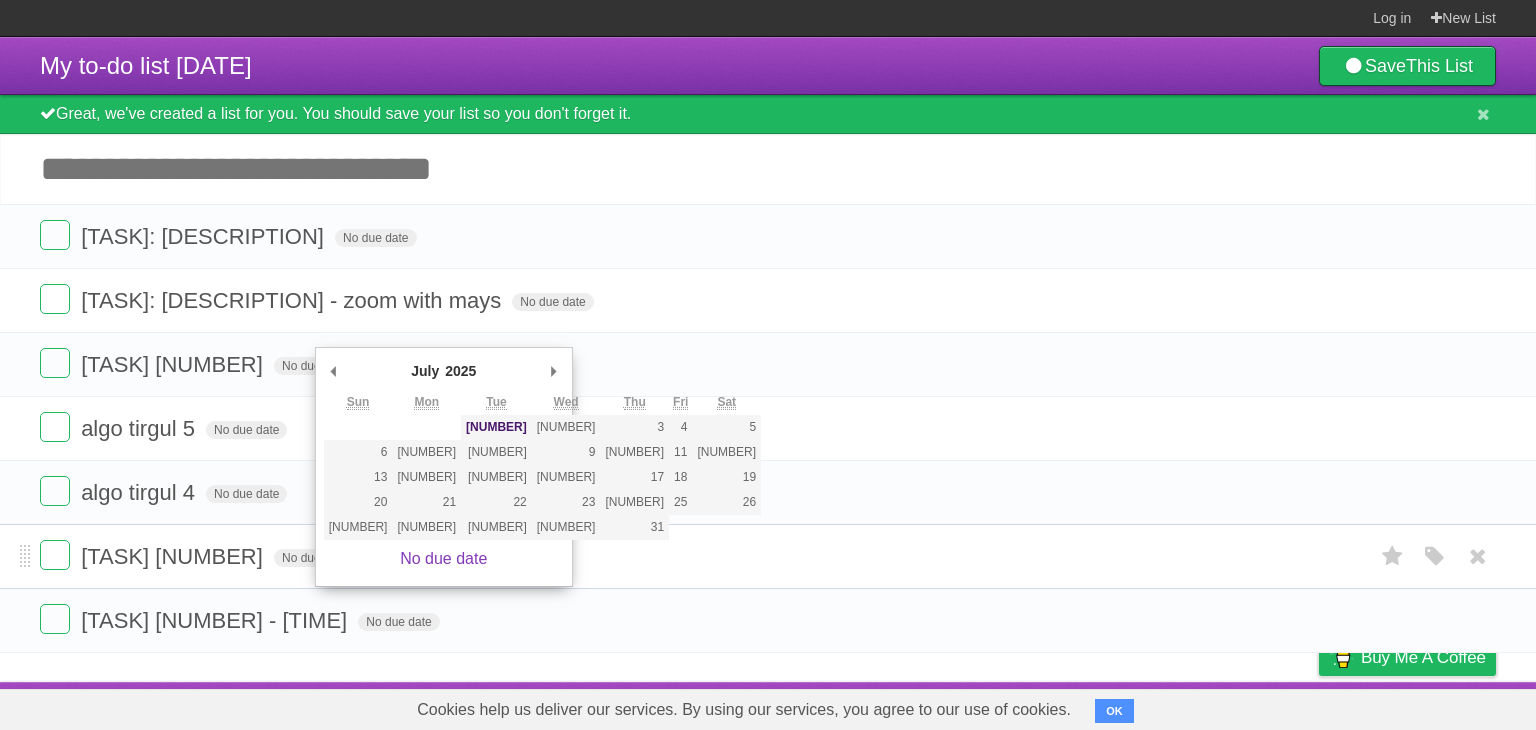 click on "[TASK] [NUMBER]
No due date
[COLOR]
[COLOR]
[COLOR]
[COLOR]
[COLOR]
[COLOR]" at bounding box center (768, 556) 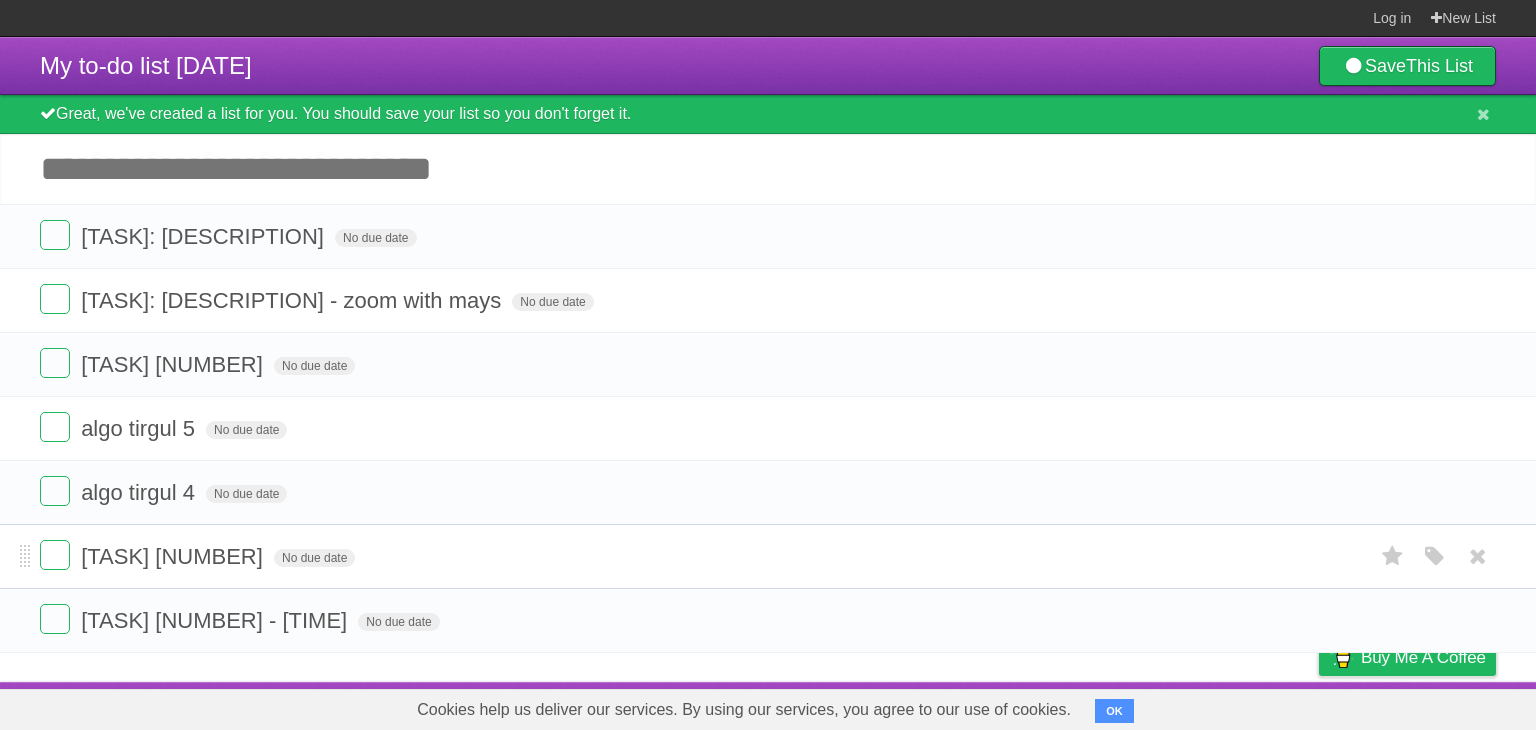 click on "[TASK] [NUMBER]
No due date
[COLOR]
[COLOR]
[COLOR]
[COLOR]
[COLOR]
[COLOR]" at bounding box center (768, 556) 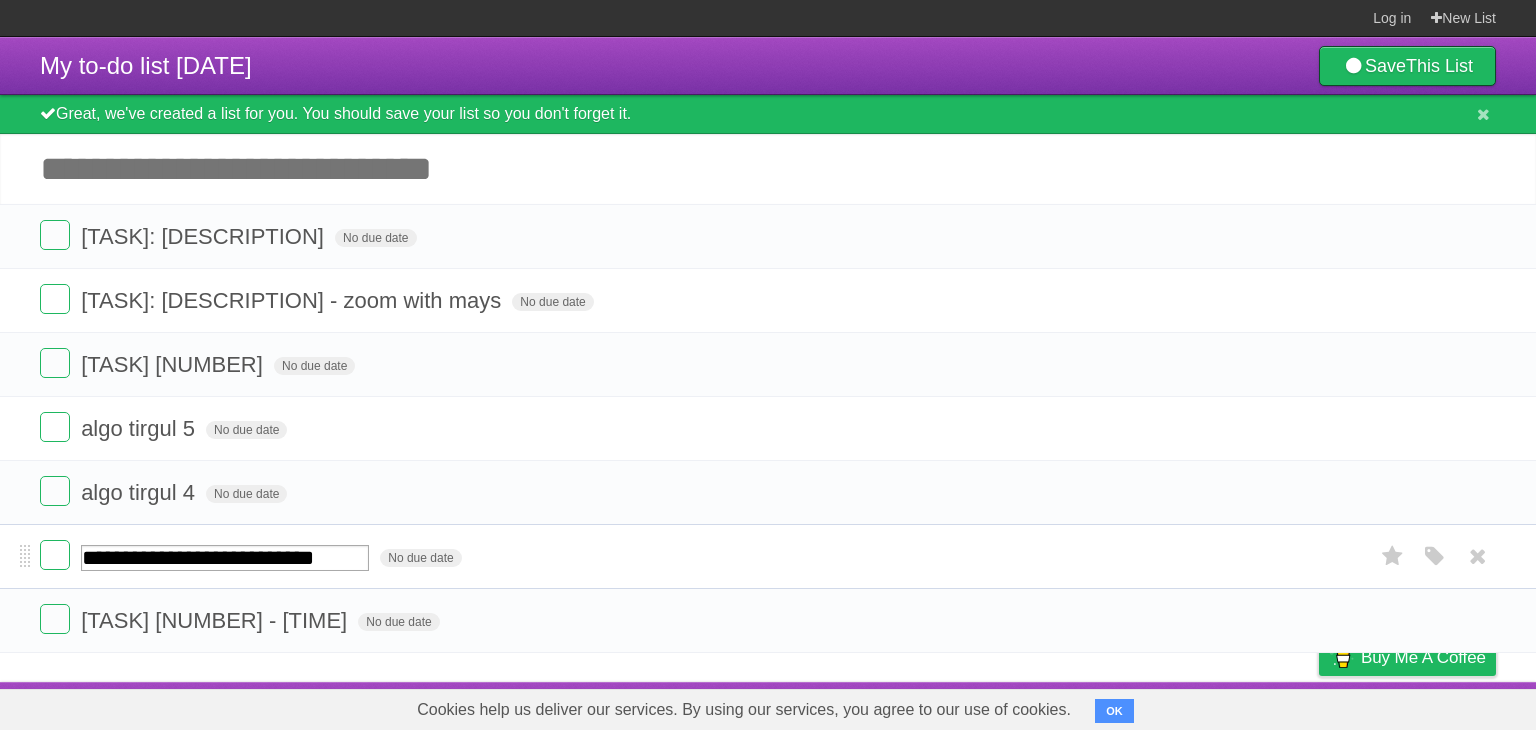 click on "**********" at bounding box center (225, 558) 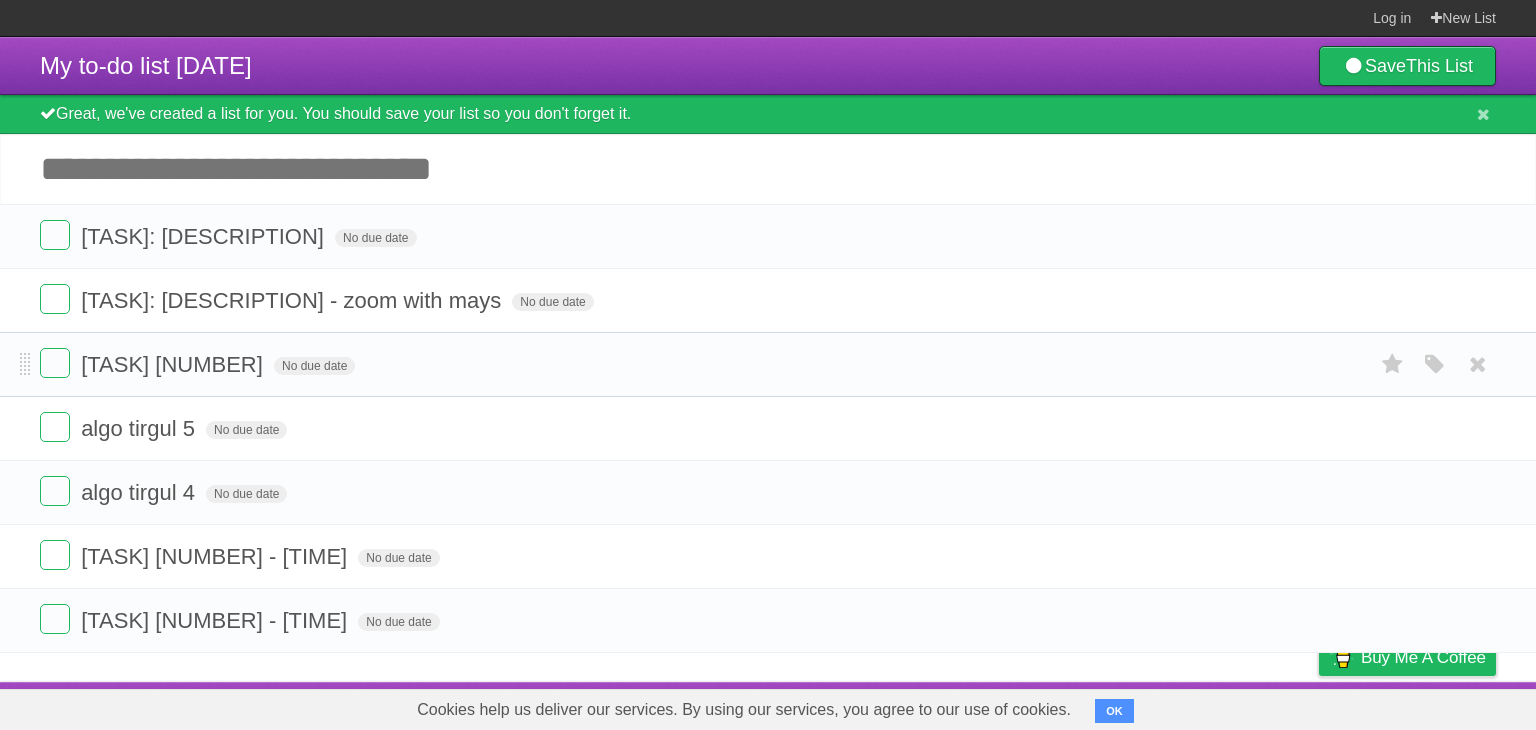 click on "[TASK] [NUMBER]
No due date
[COLOR]
[COLOR]
[COLOR]
[COLOR]
[COLOR]
[COLOR]" at bounding box center [768, 364] 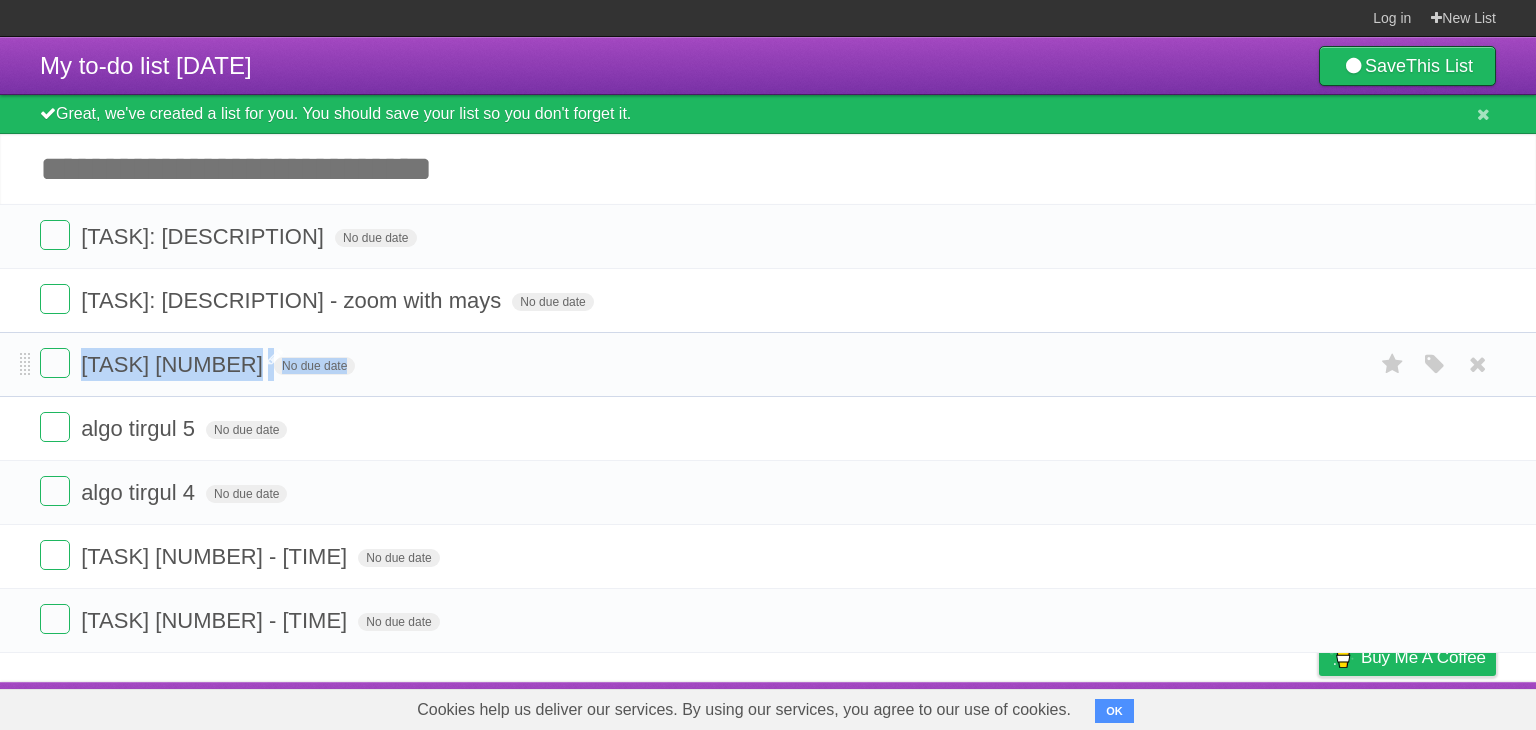 drag, startPoint x: 388, startPoint y: 350, endPoint x: 163, endPoint y: 361, distance: 225.26872 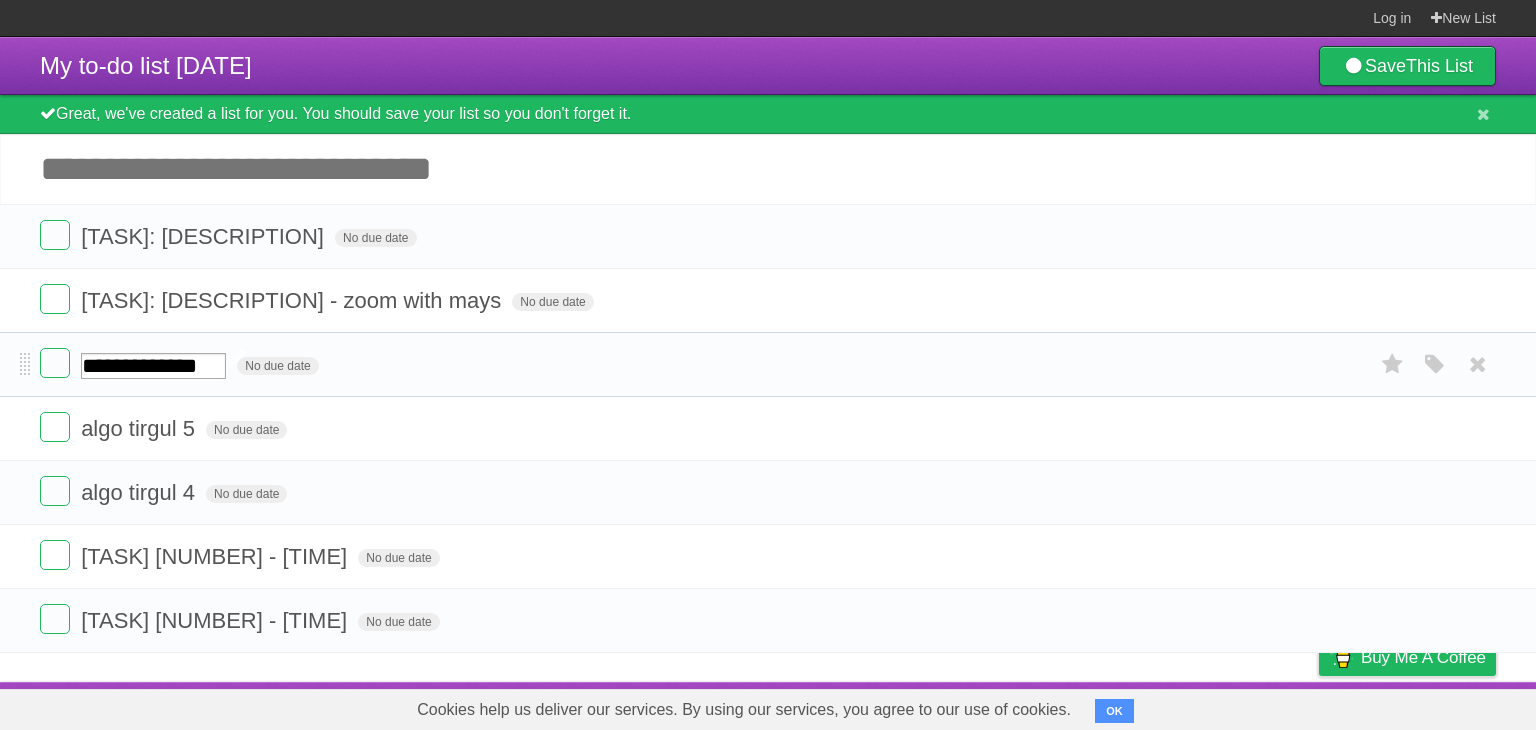 click on "**********" at bounding box center [153, 366] 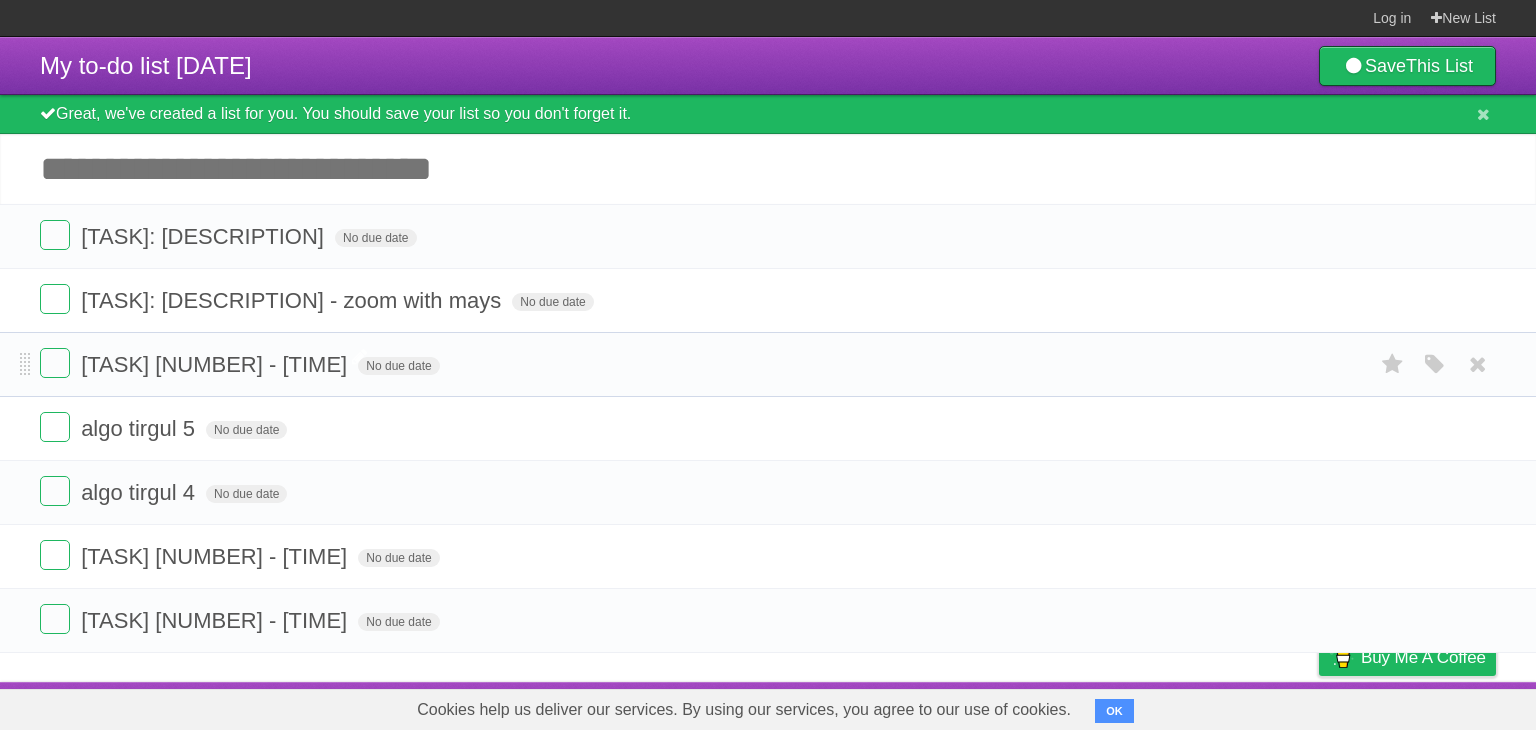 click on "[TASK] [NUMBER] - [TIME]
No due date
[COLOR]
[COLOR]
[COLOR]
[COLOR]
[COLOR]
[COLOR]" at bounding box center (768, 364) 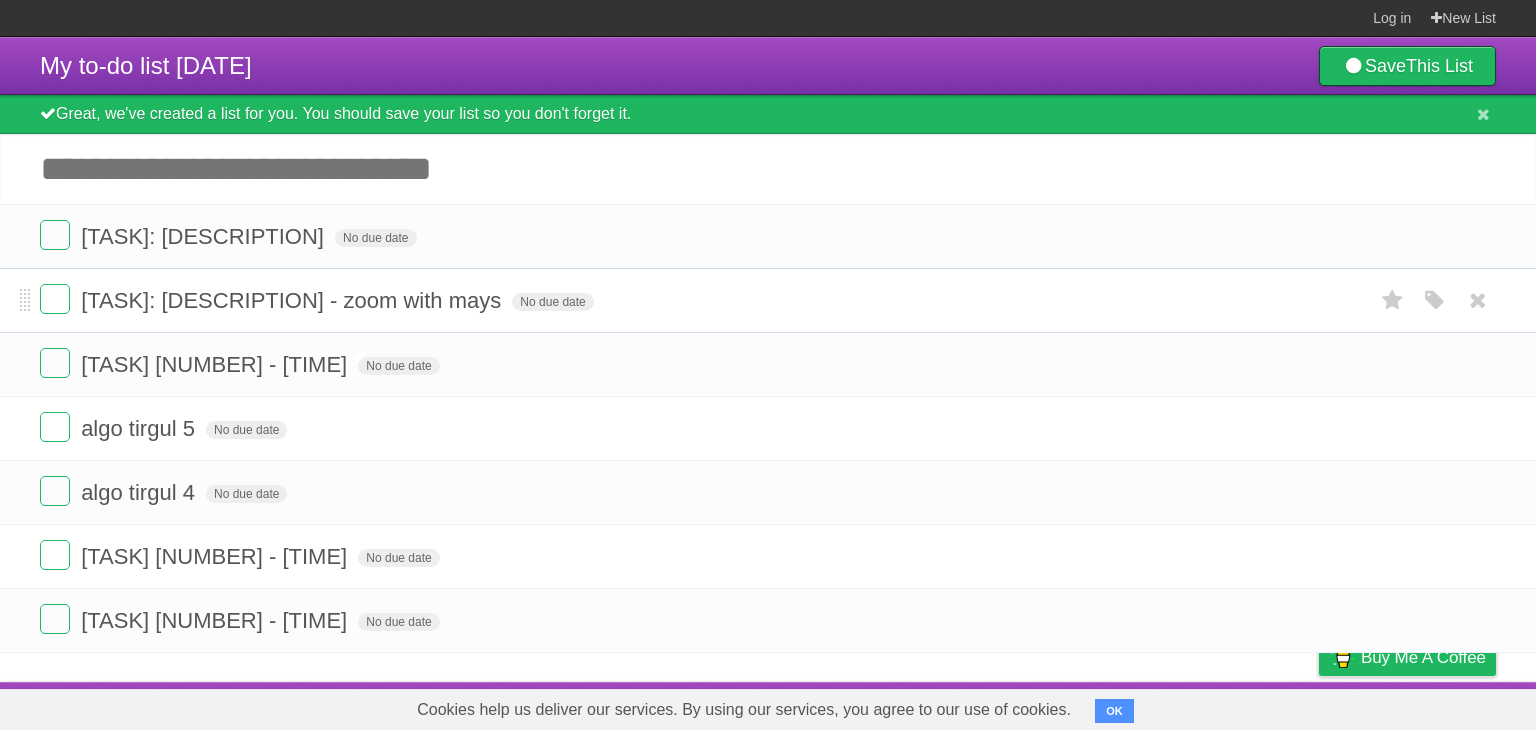 click on "[TASK]: [DESCRIPTION] - zoom with mays
No due date
[COLOR]
[COLOR]
[COLOR]
[COLOR]
[COLOR]
[COLOR]" at bounding box center (768, 300) 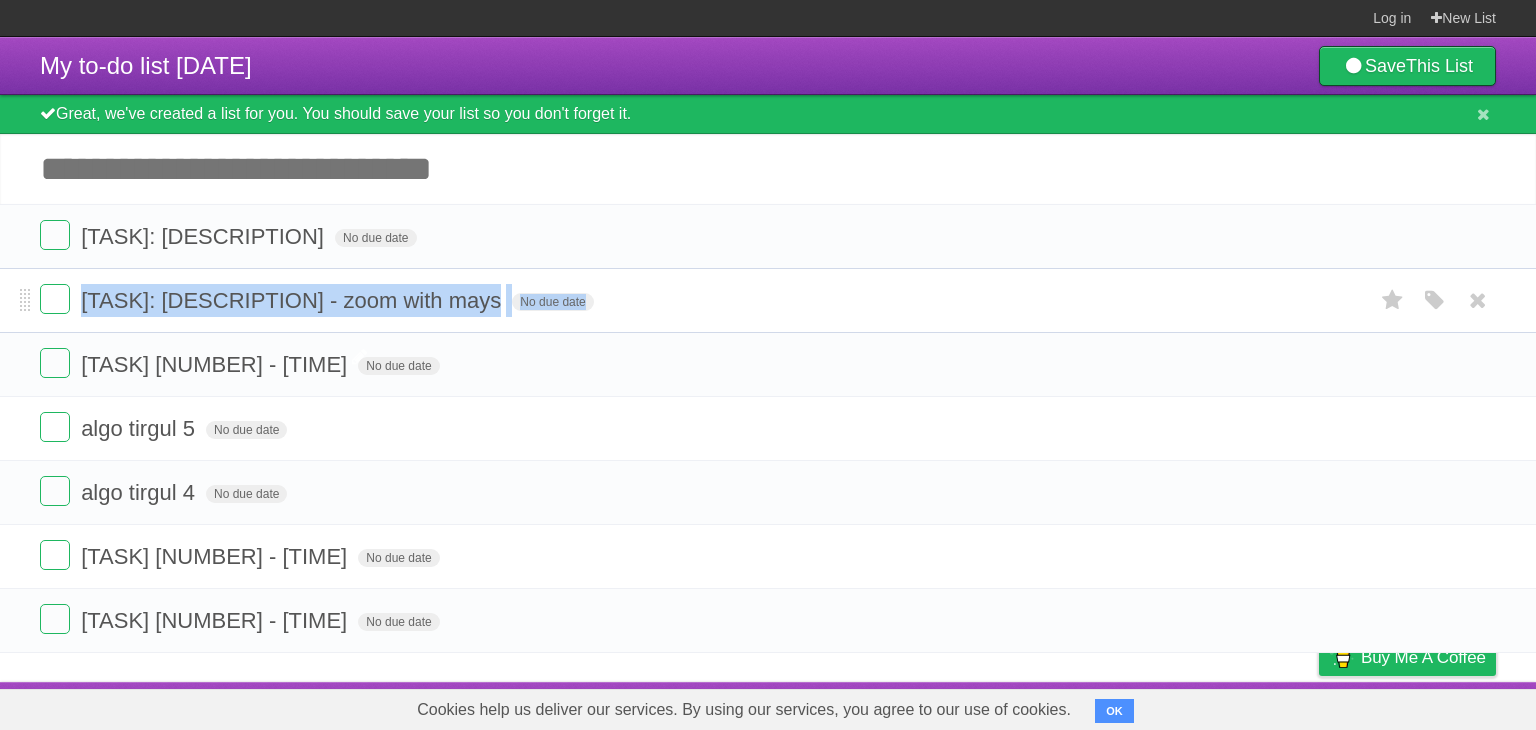 click on "[TASK]: [DESCRIPTION] - zoom with mays
No due date
[COLOR]
[COLOR]
[COLOR]
[COLOR]
[COLOR]
[COLOR]" at bounding box center [768, 300] 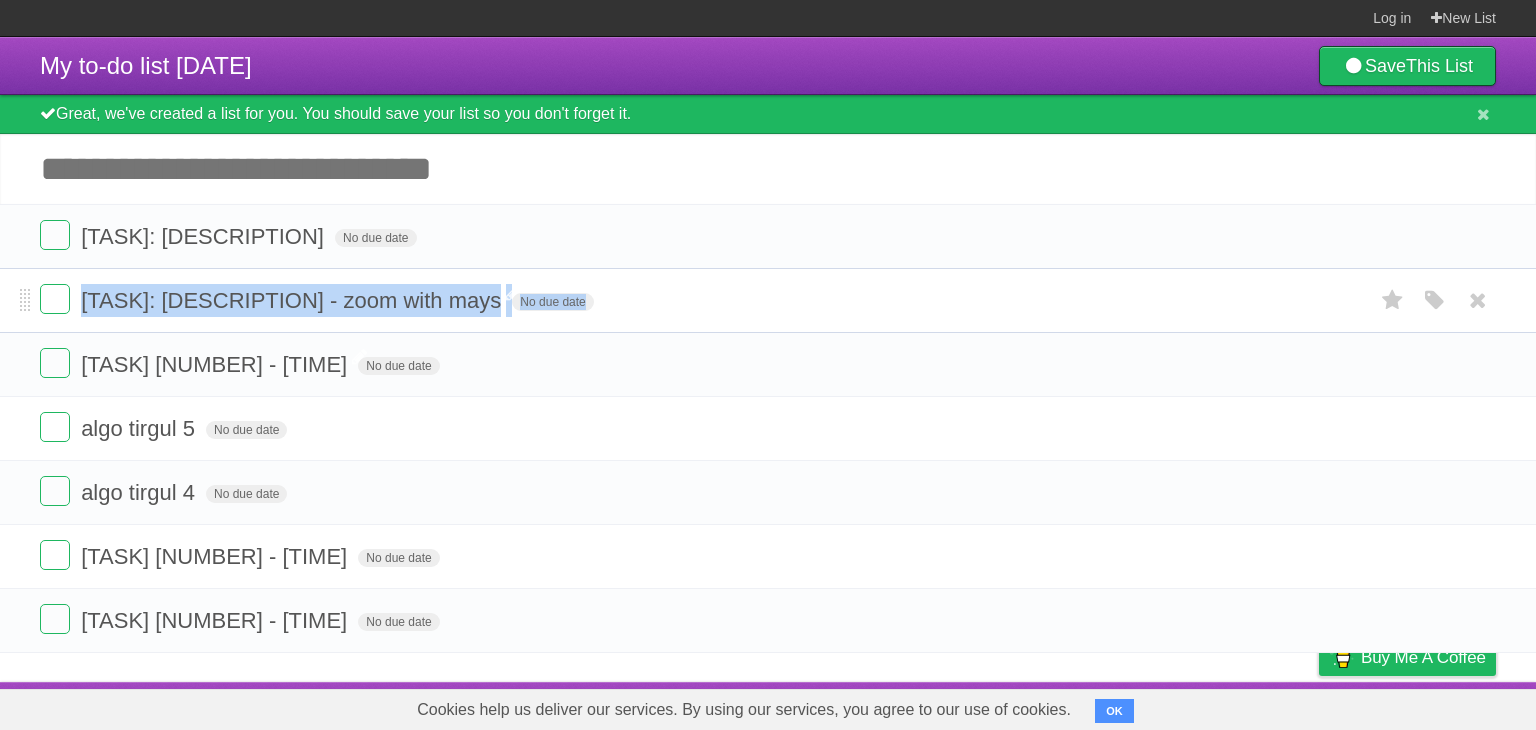 click on "[TASK]: [DESCRIPTION] - zoom with mays" at bounding box center [293, 300] 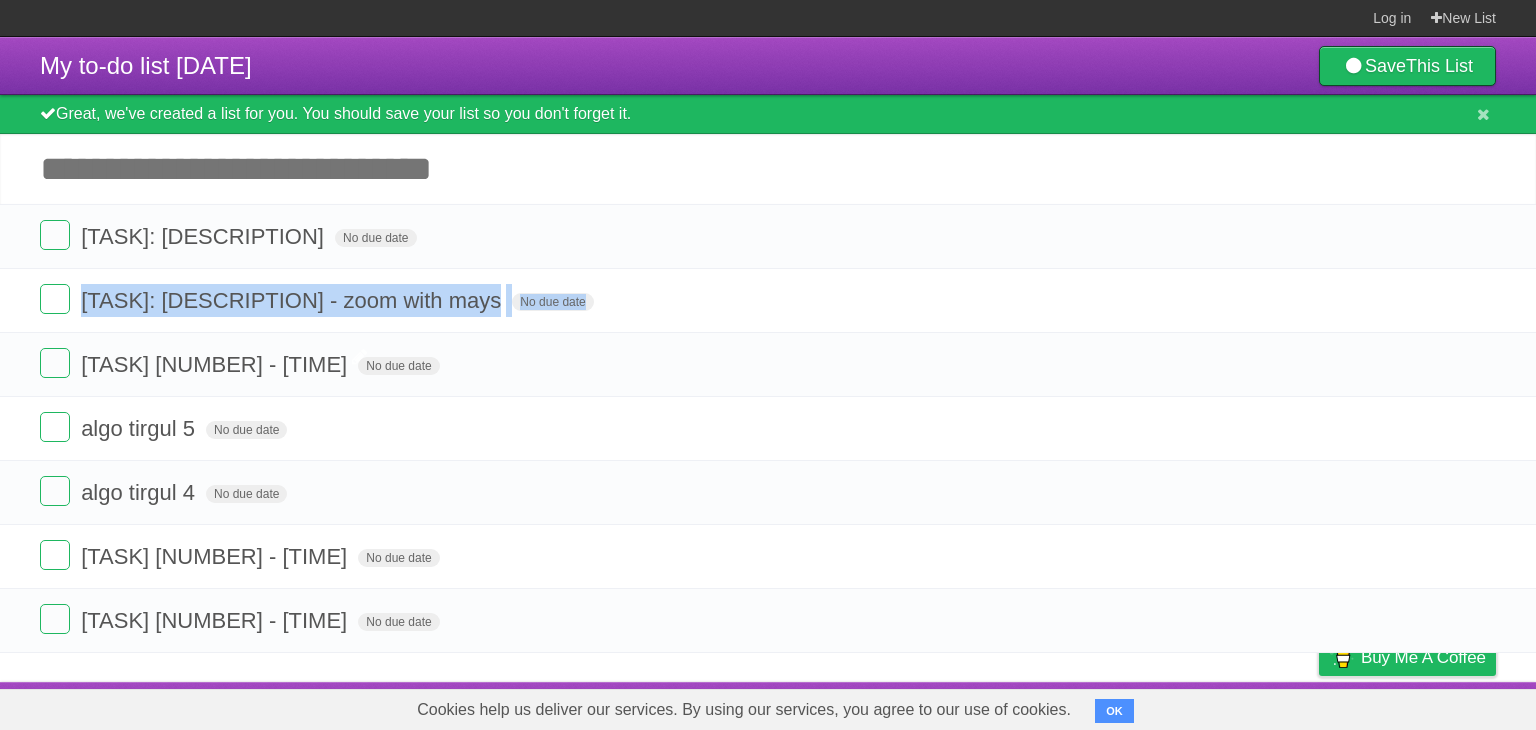 drag, startPoint x: 552, startPoint y: 229, endPoint x: 550, endPoint y: 185, distance: 44.04543 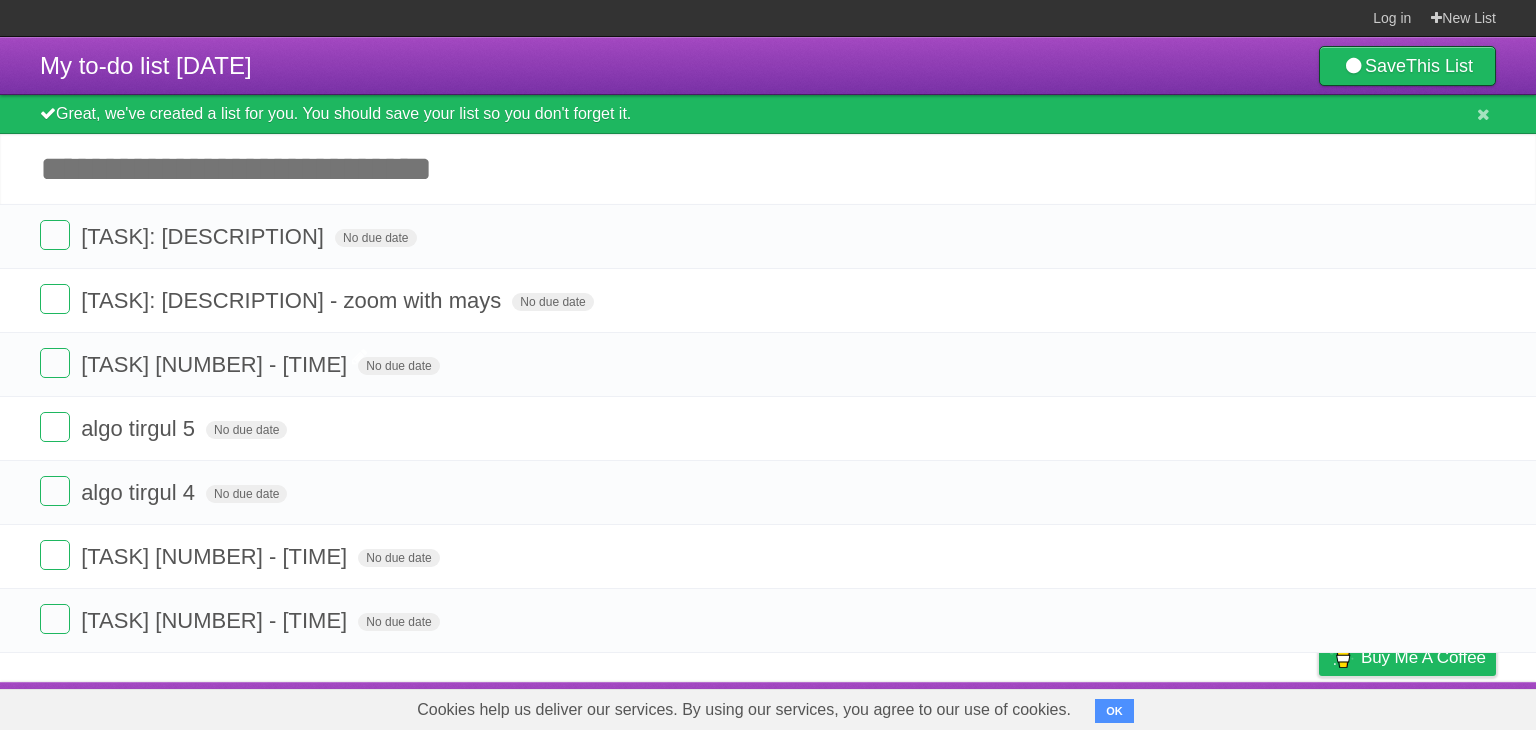 click on "Add another task" at bounding box center (768, 169) 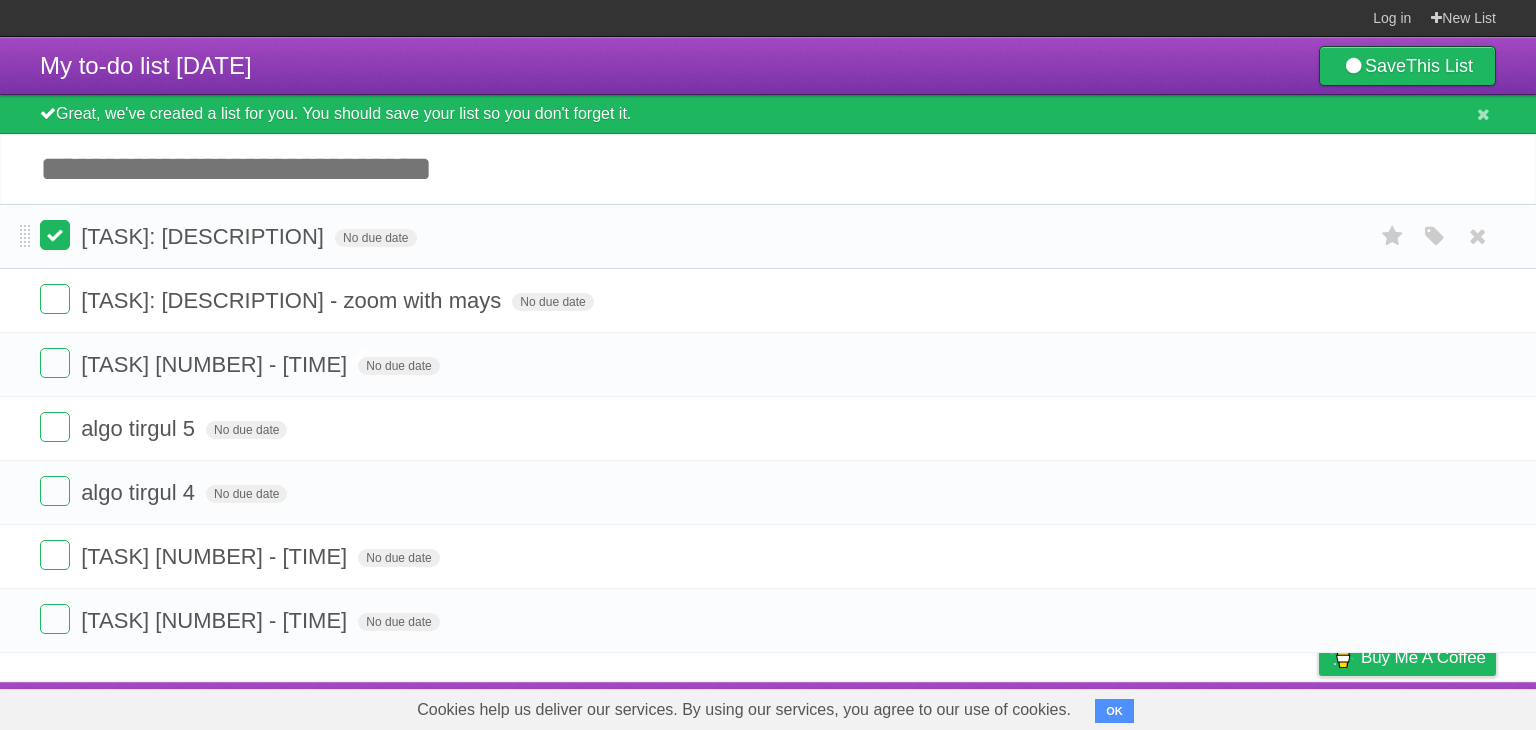 click at bounding box center (55, 235) 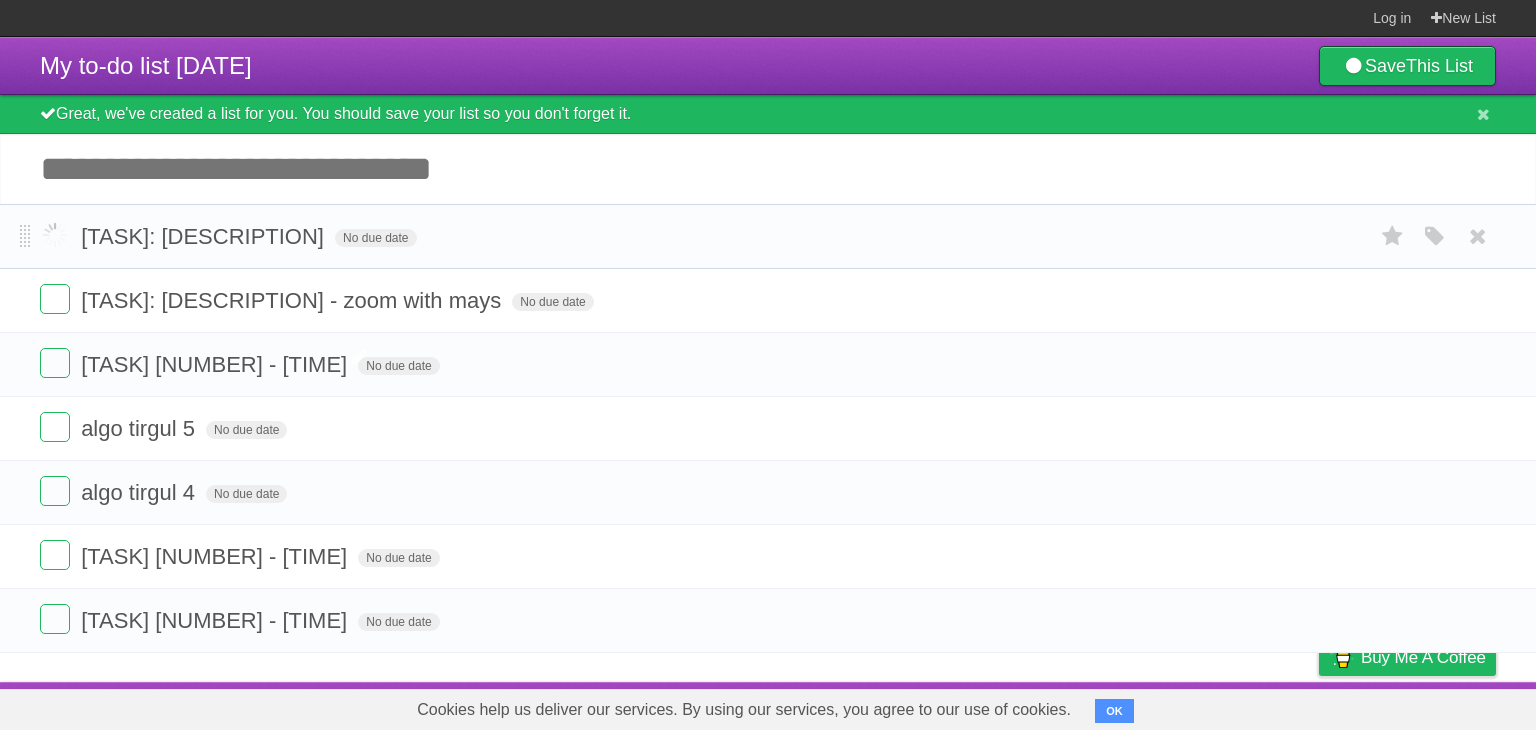 click at bounding box center [55, 235] 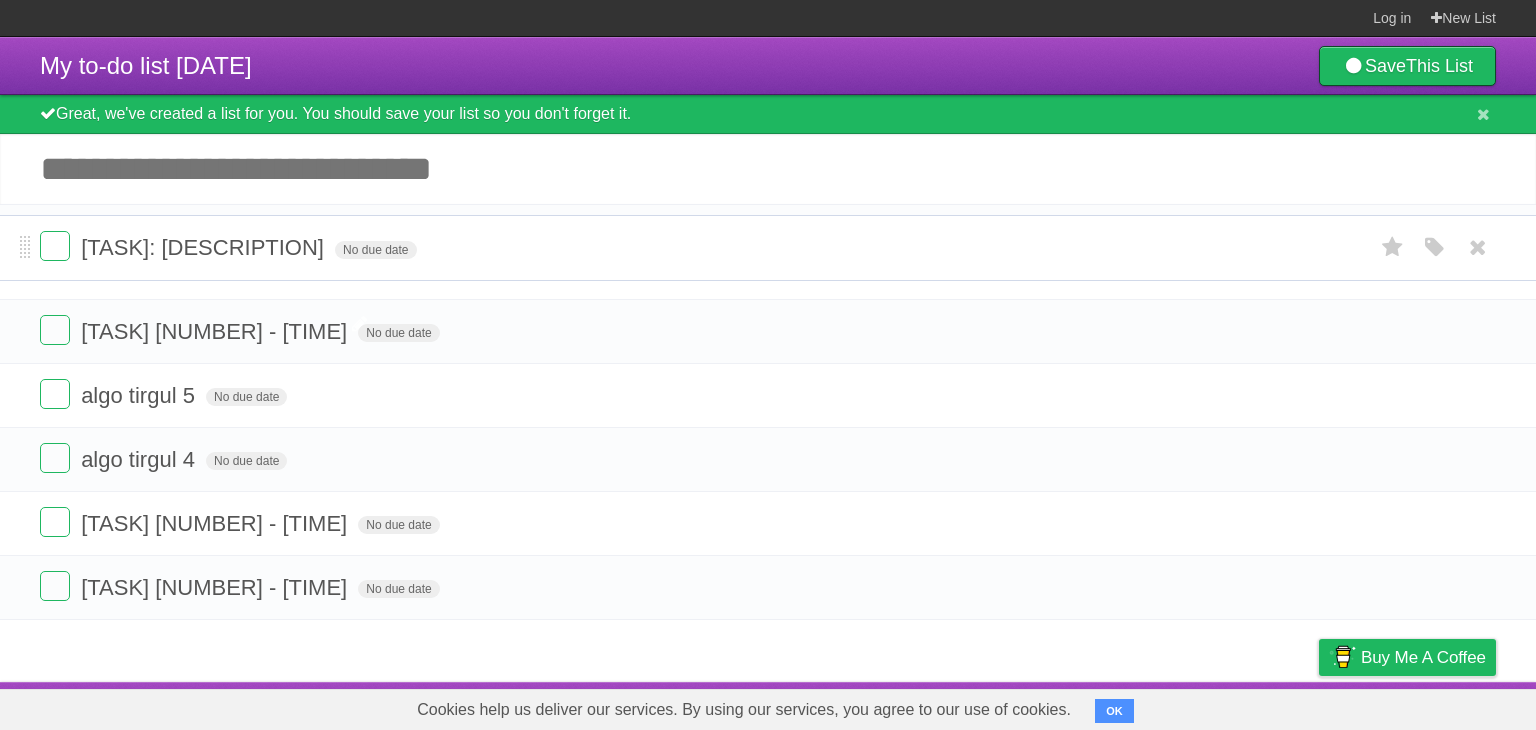 drag, startPoint x: 21, startPoint y: 616, endPoint x: 36, endPoint y: 244, distance: 372.3023 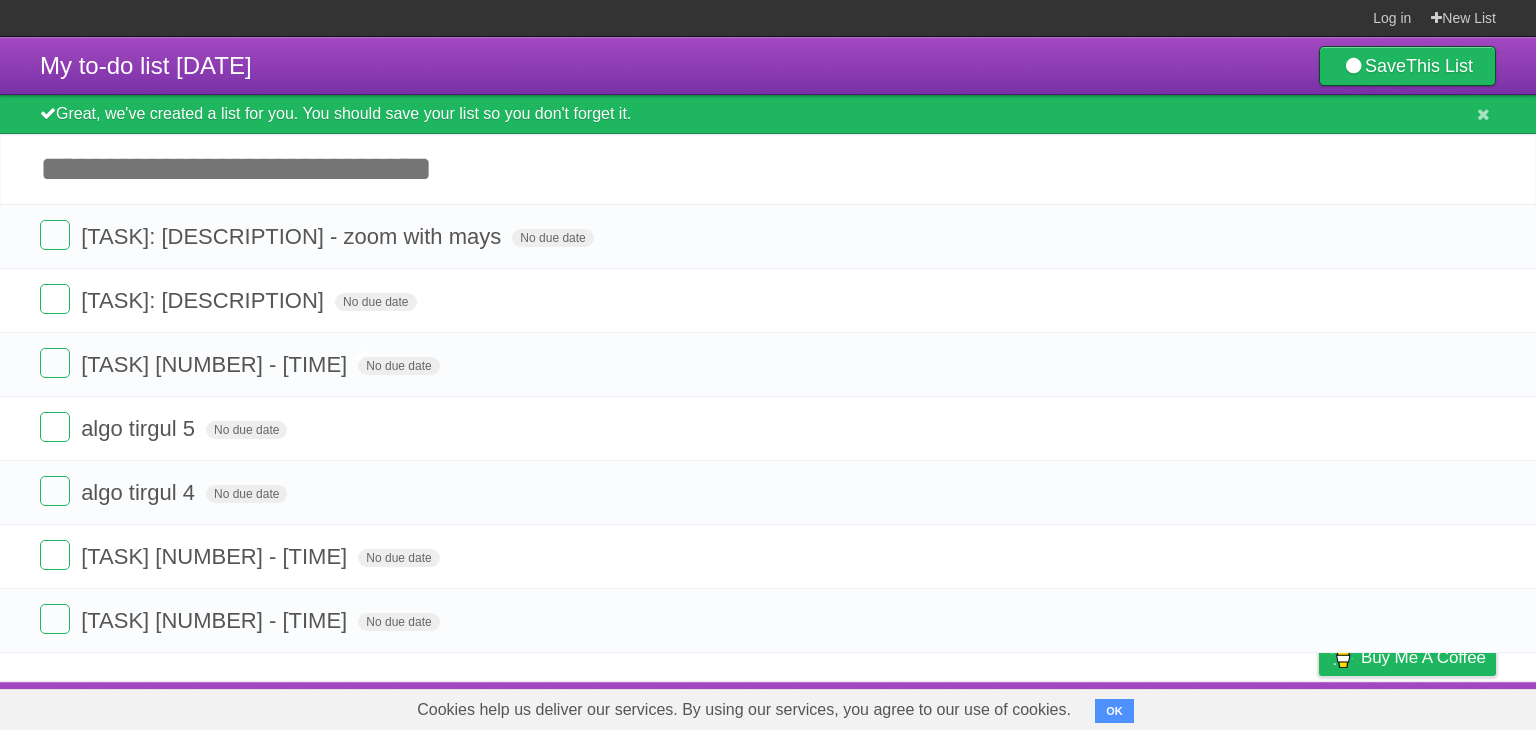 click on "My to-do list [DATE]
Save  This List" at bounding box center (768, 66) 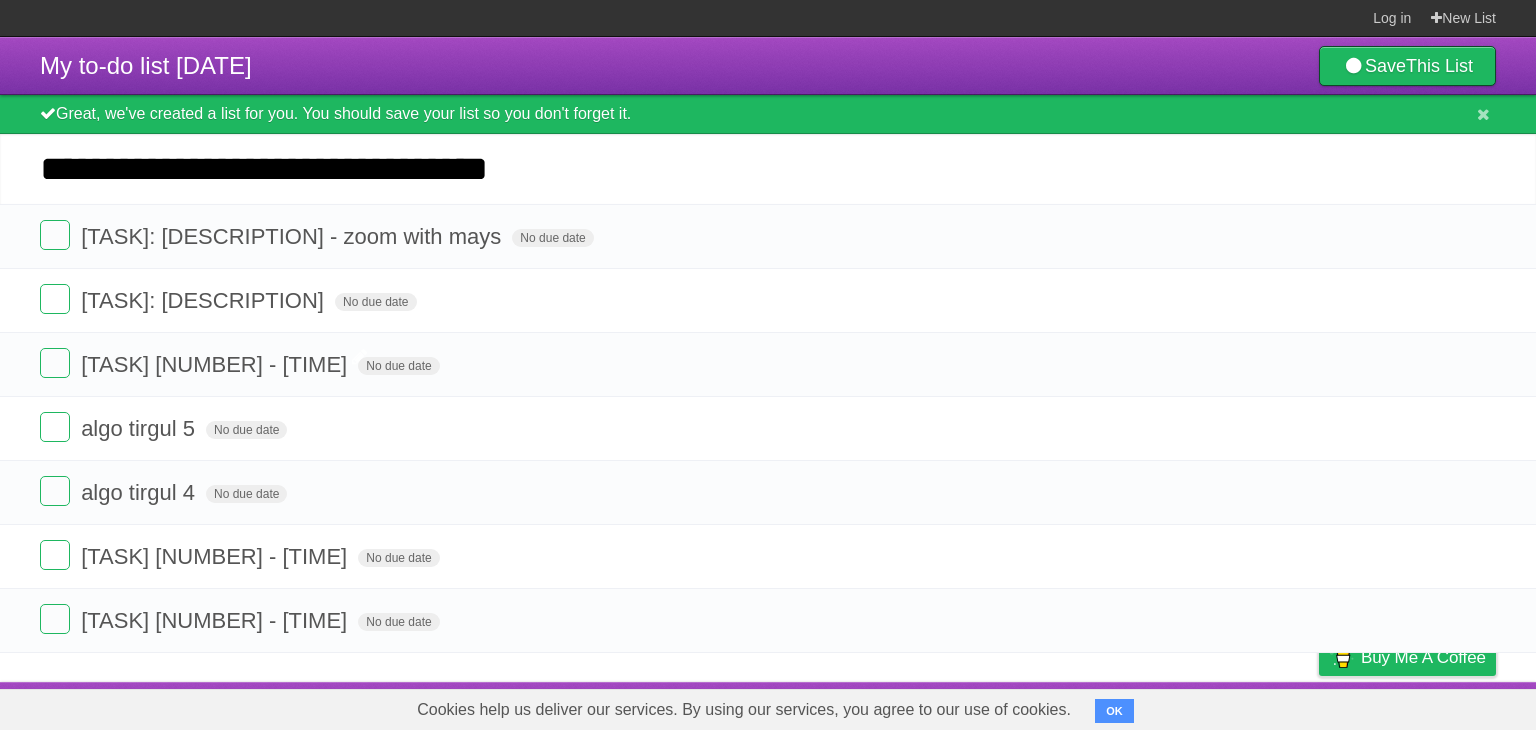 click on "*********" at bounding box center [0, 0] 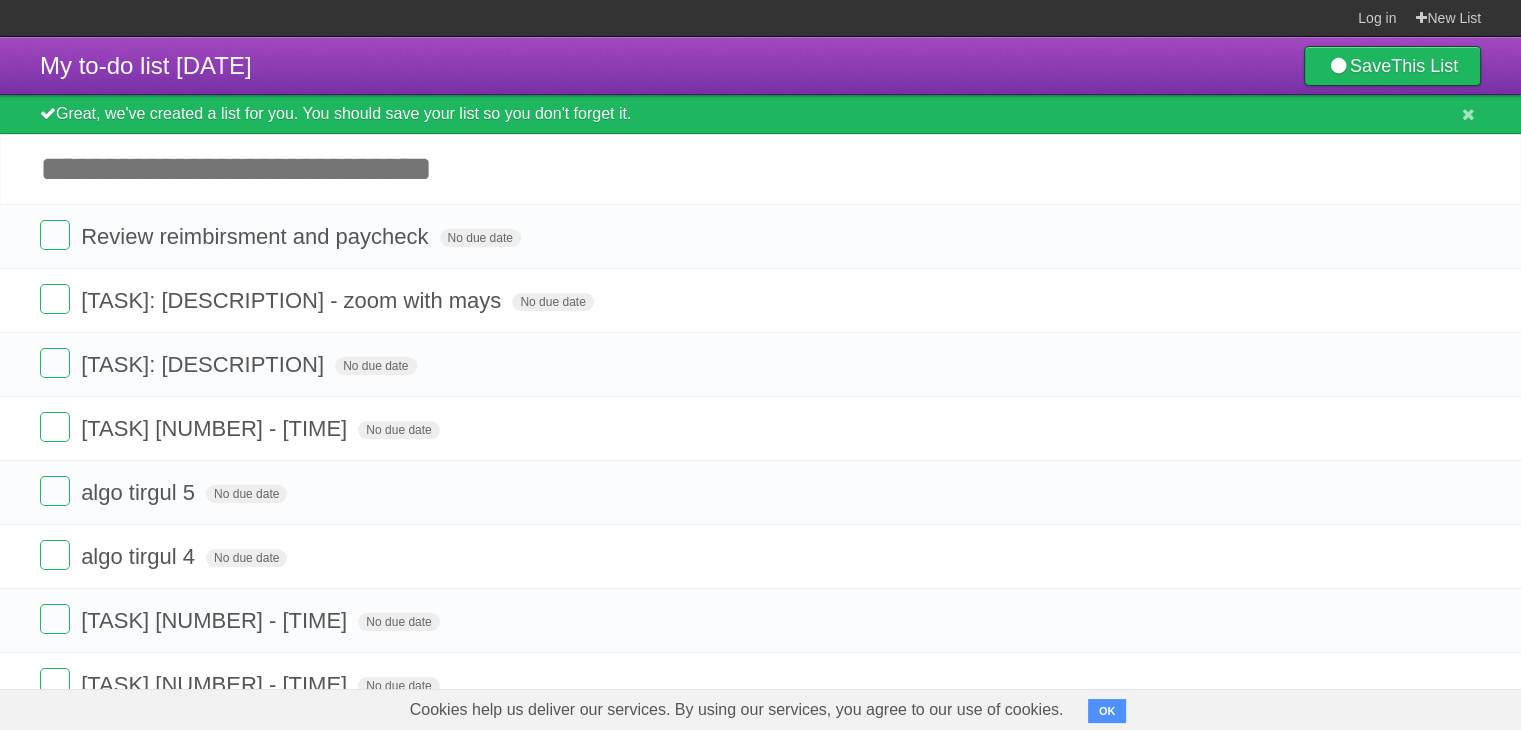 click on "OK" at bounding box center [1107, 711] 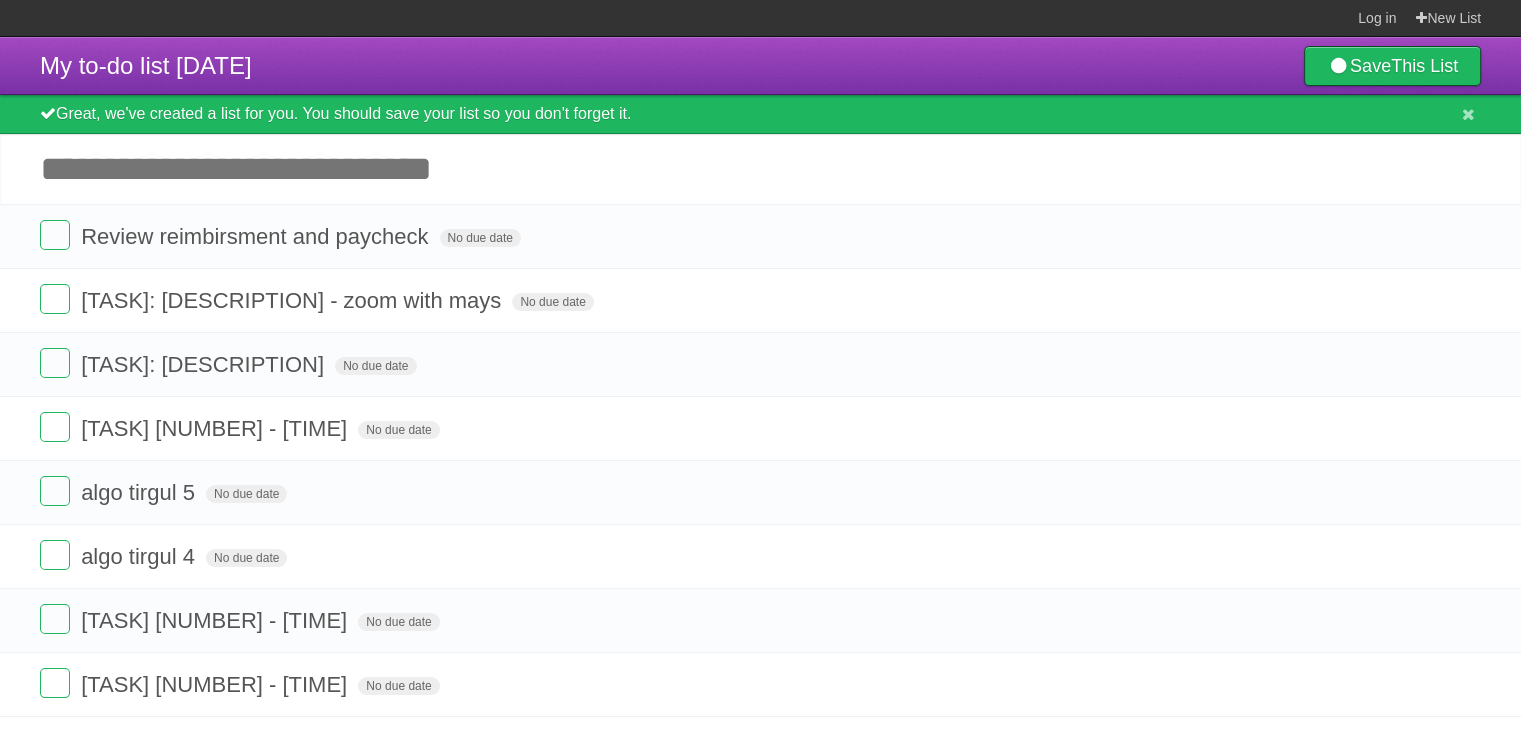 click on "Add another task" at bounding box center [760, 169] 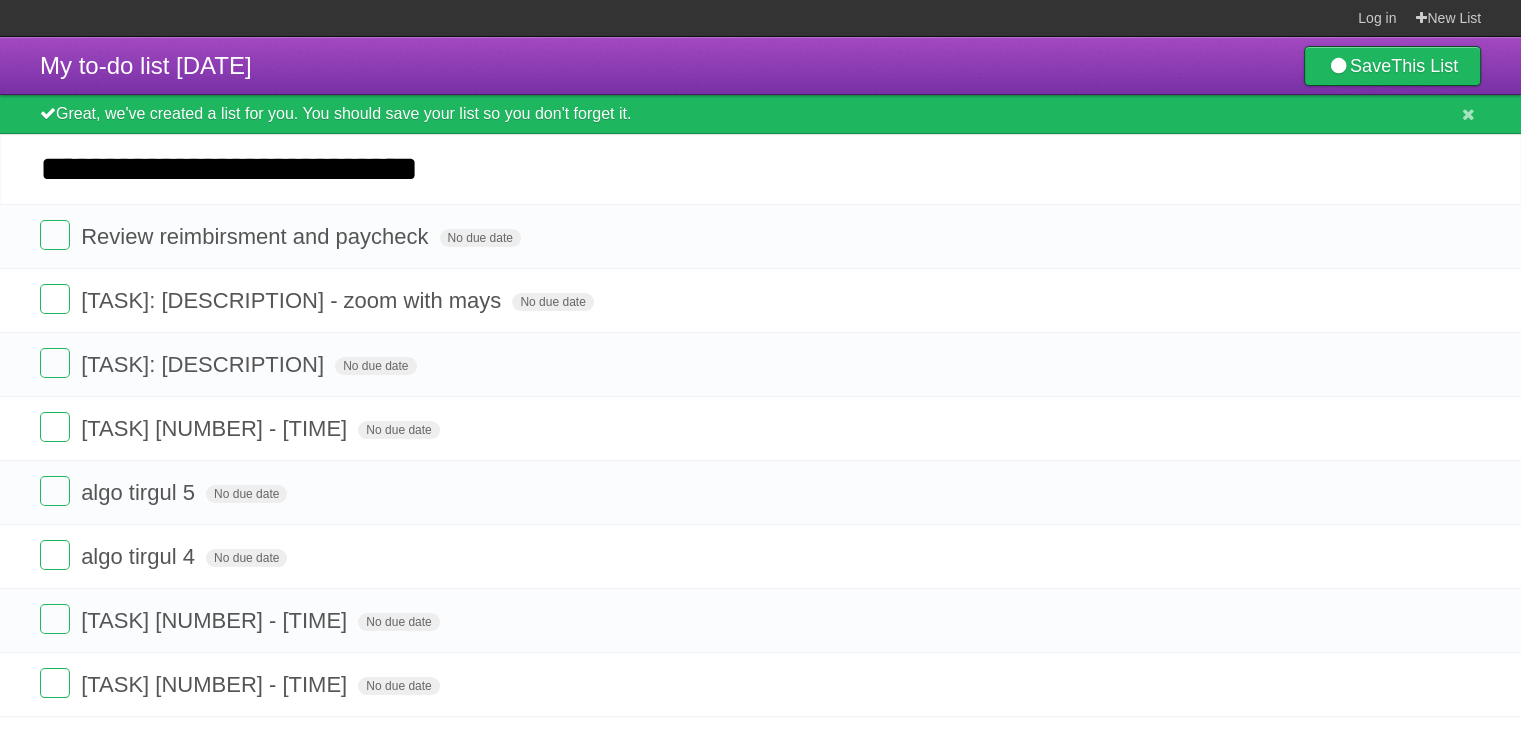 type on "**********" 